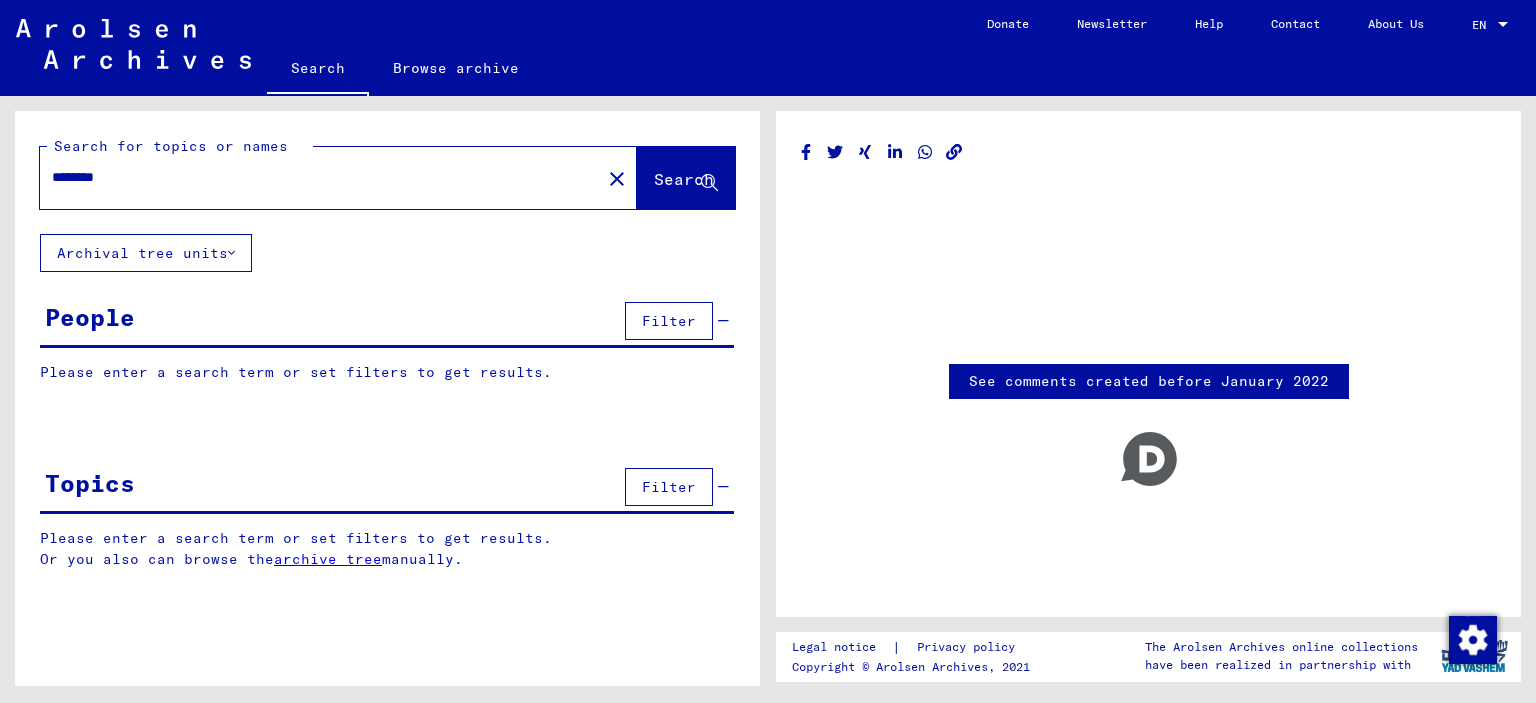 scroll, scrollTop: 0, scrollLeft: 0, axis: both 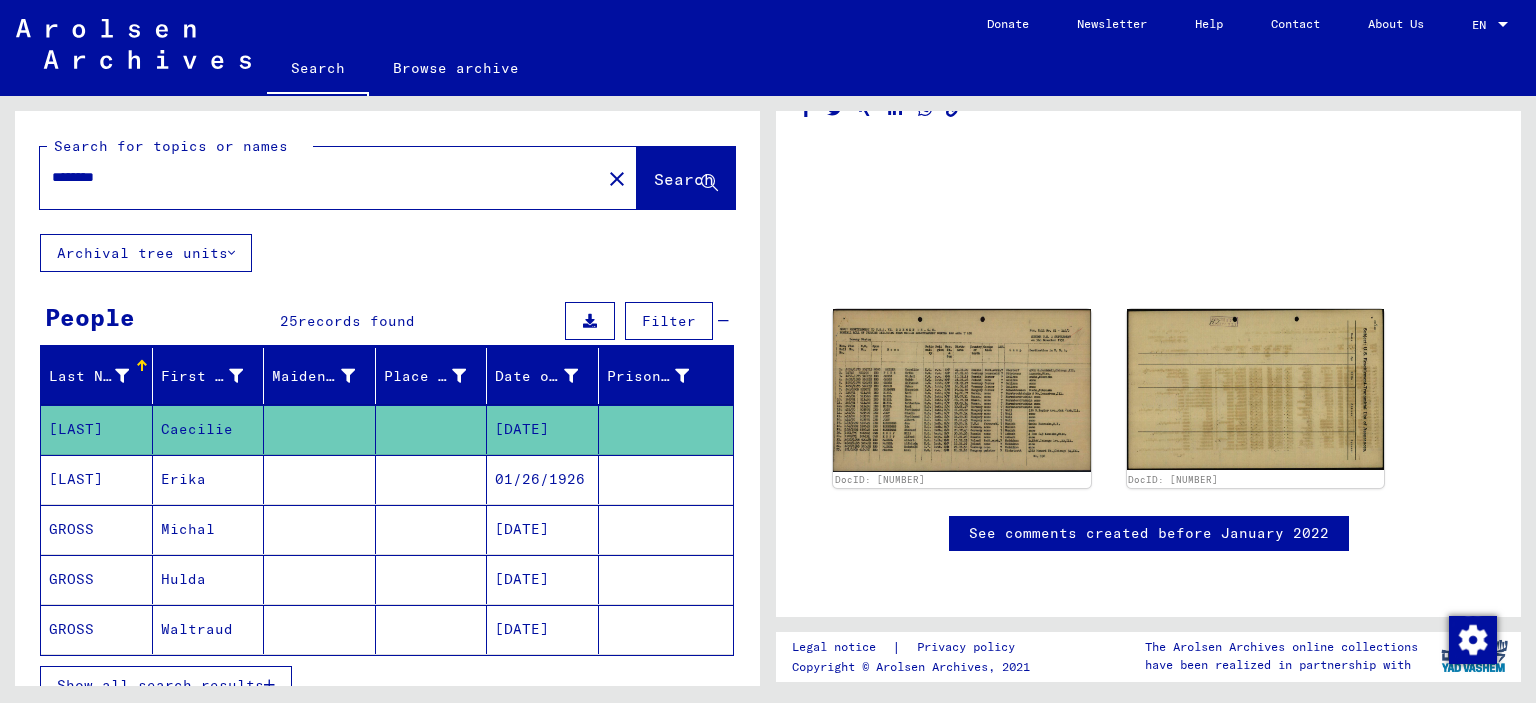 click 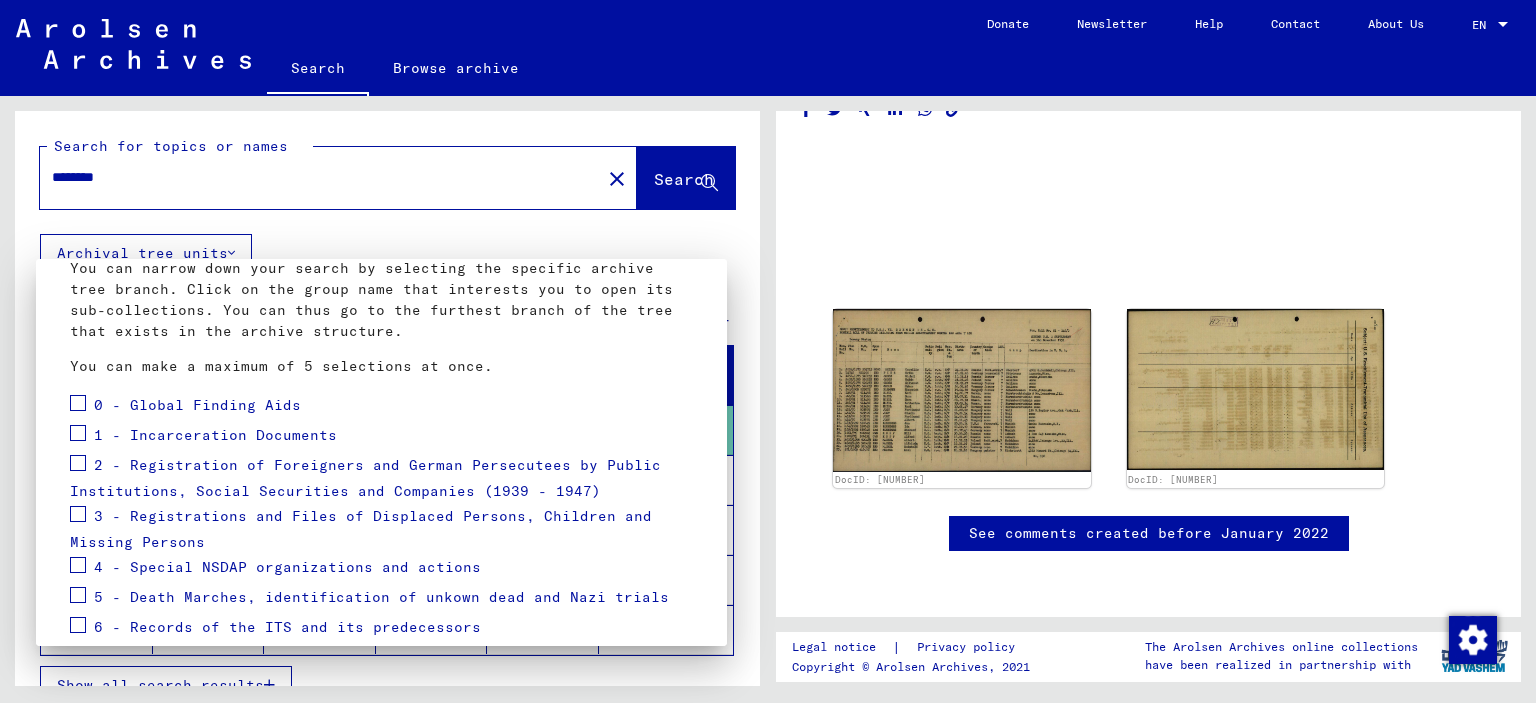 scroll, scrollTop: 64, scrollLeft: 0, axis: vertical 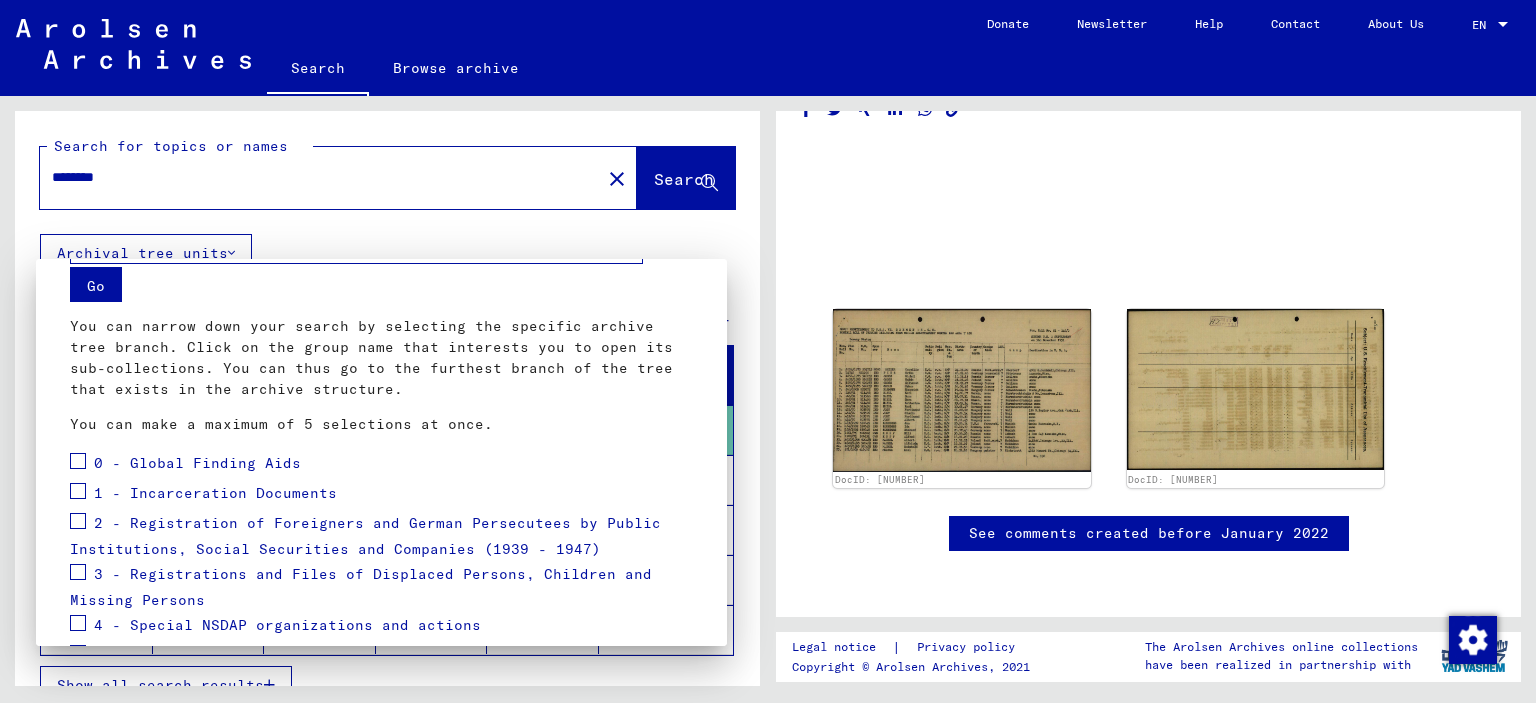 click at bounding box center [768, 351] 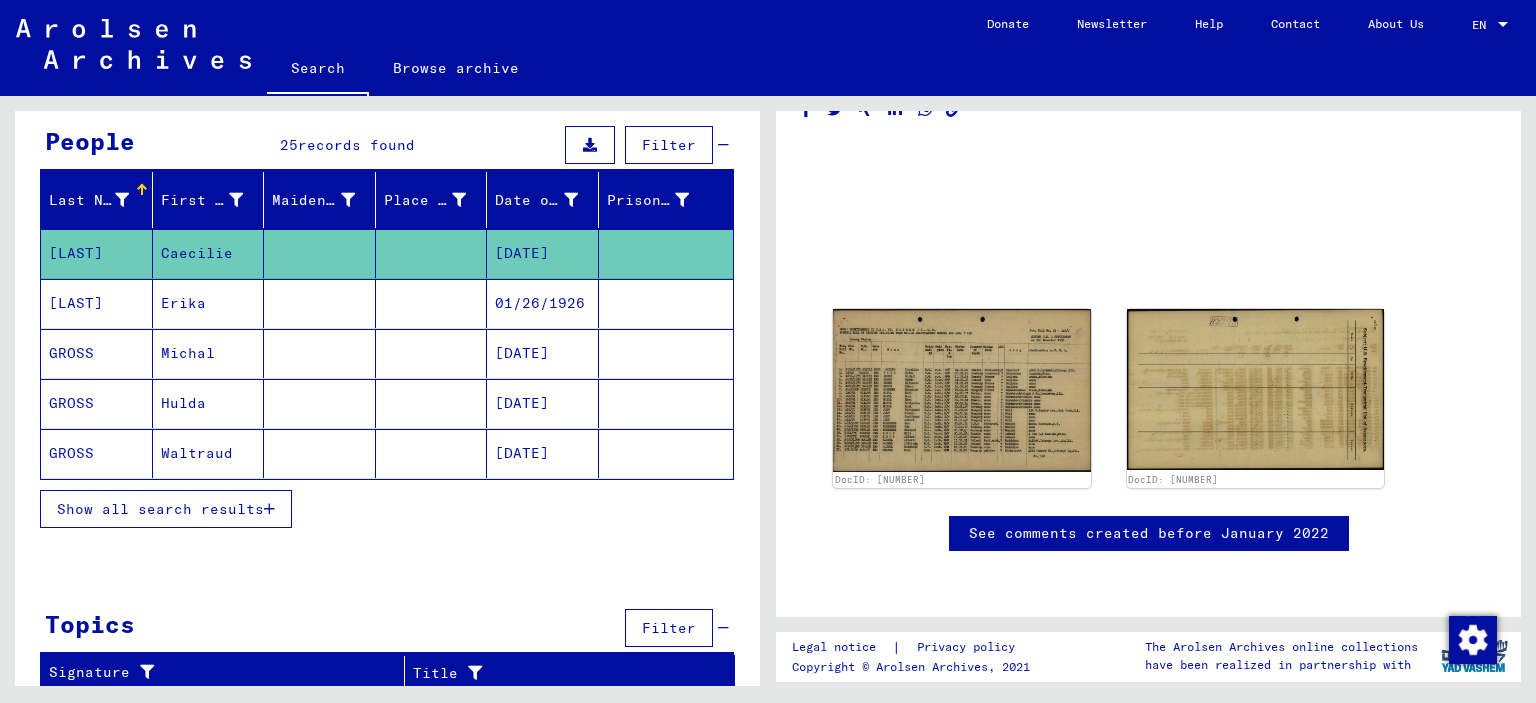 scroll, scrollTop: 0, scrollLeft: 0, axis: both 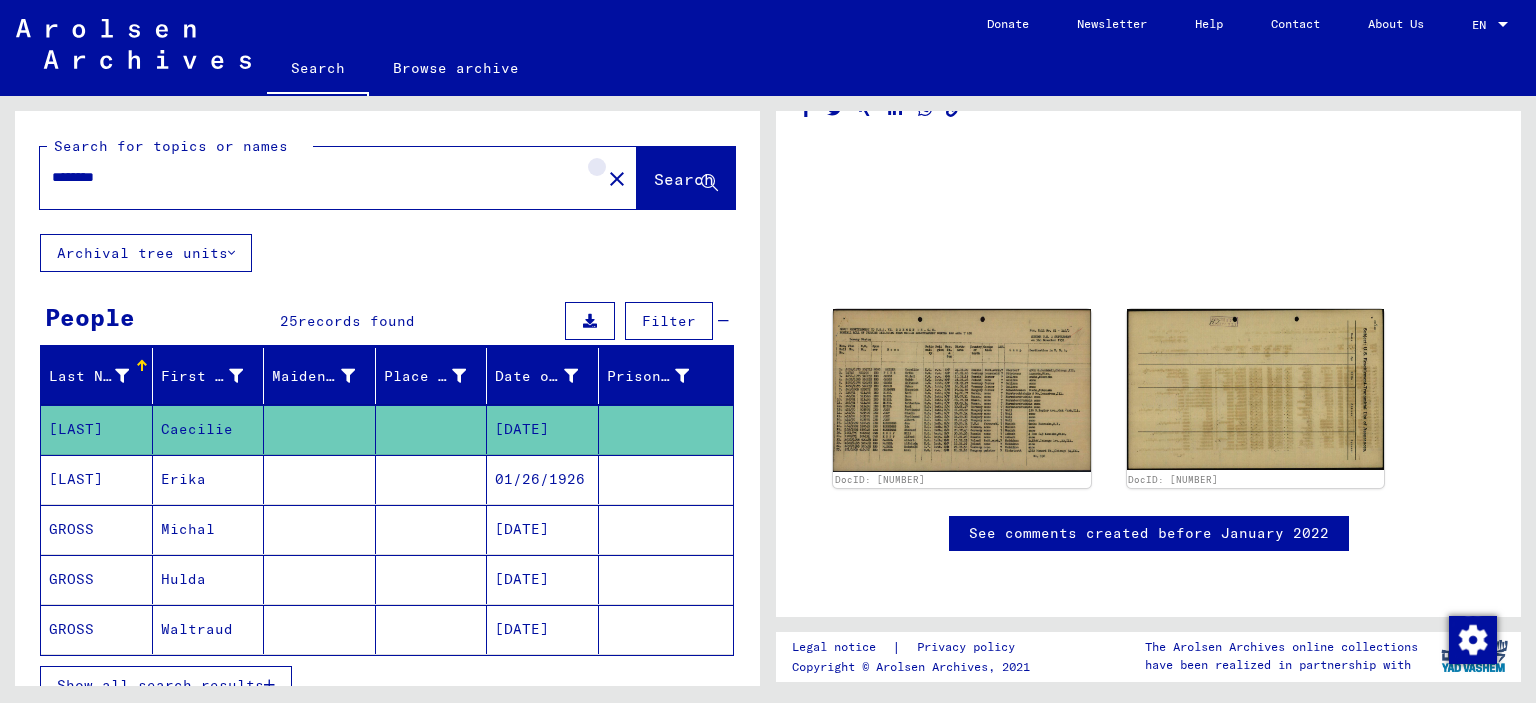 click on "close" 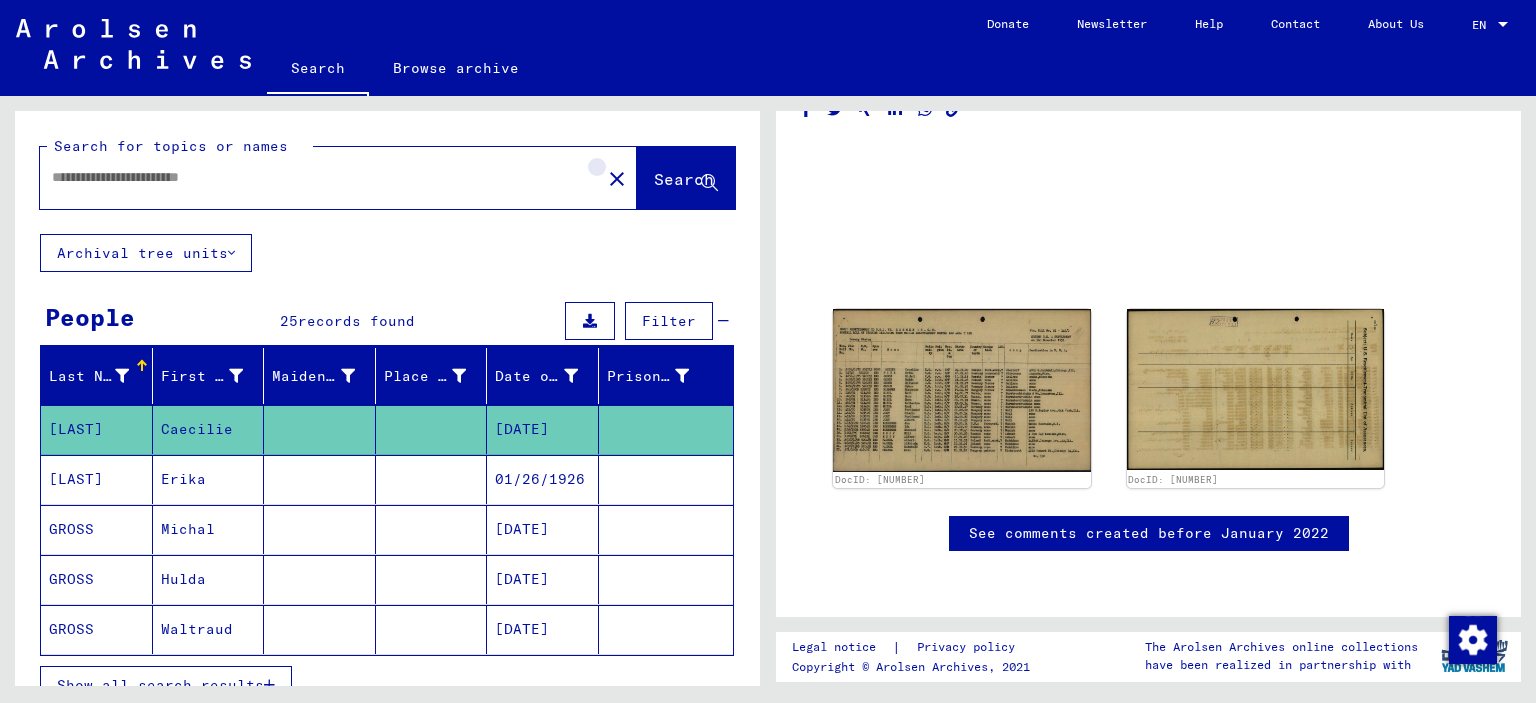 scroll, scrollTop: 0, scrollLeft: 0, axis: both 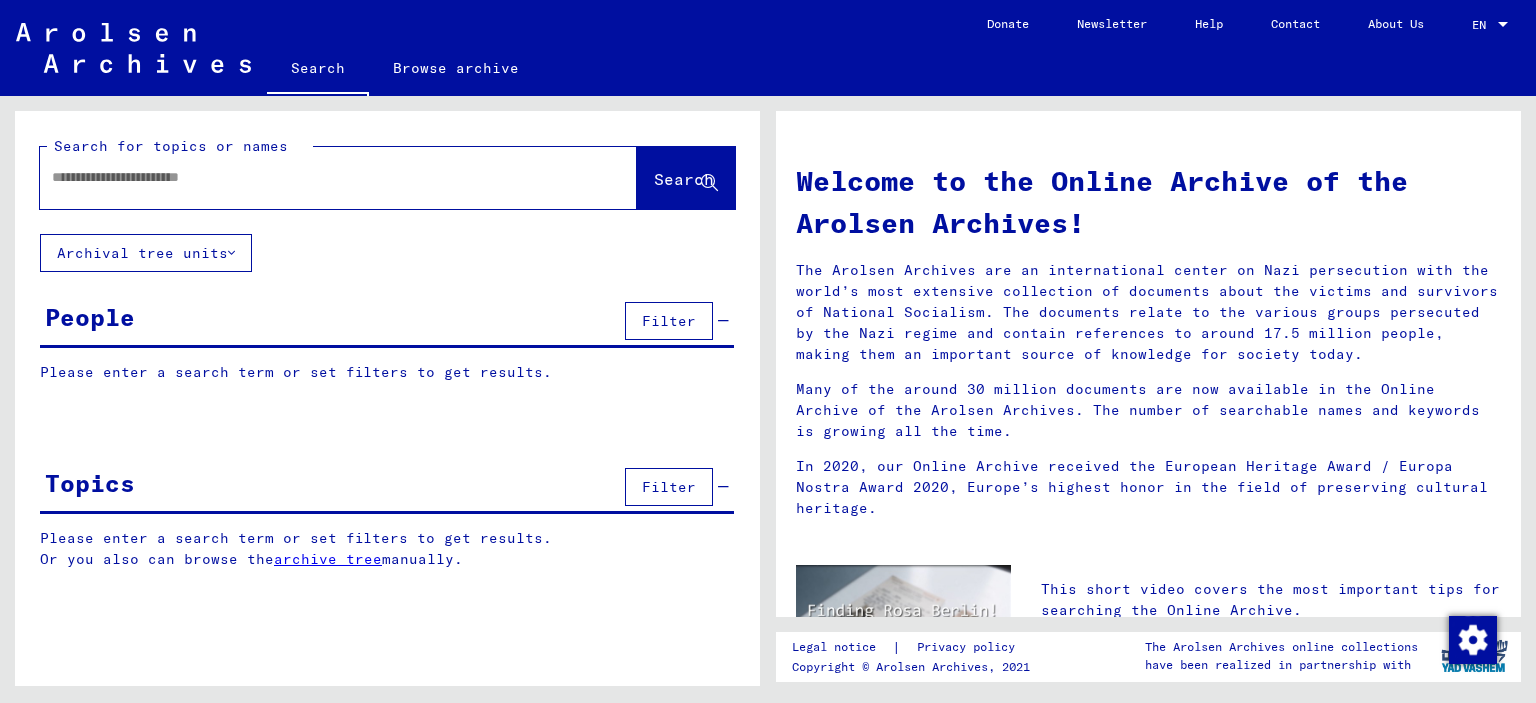 click at bounding box center [314, 177] 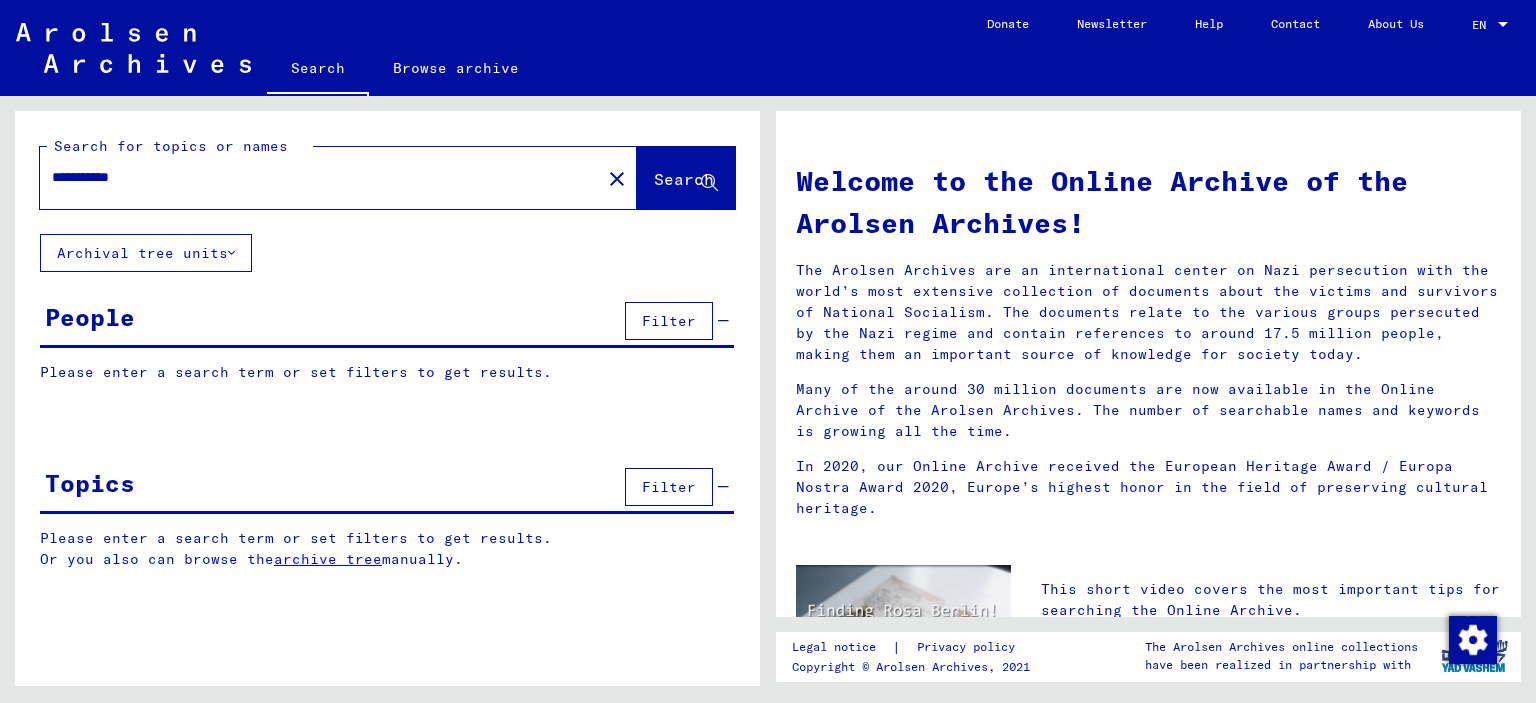 type on "**********" 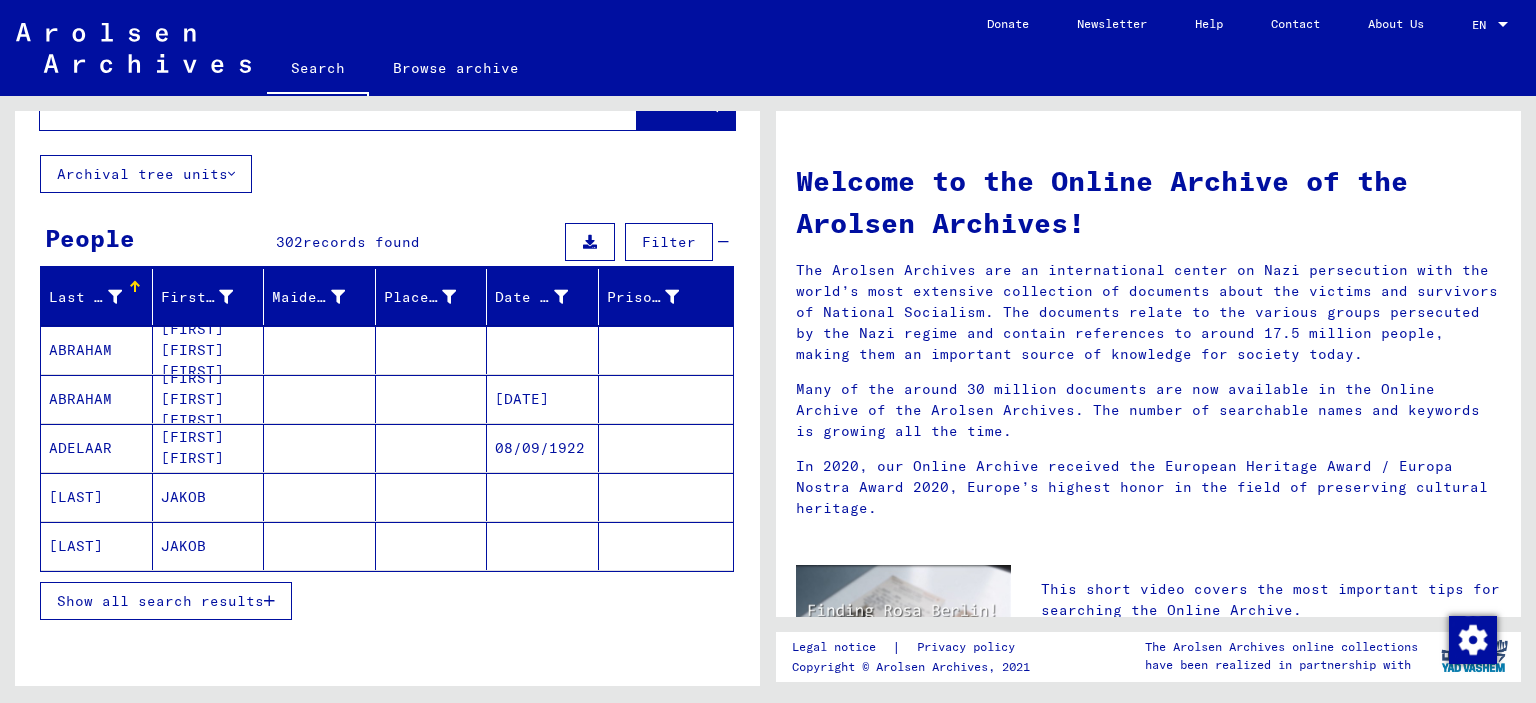 scroll, scrollTop: 221, scrollLeft: 0, axis: vertical 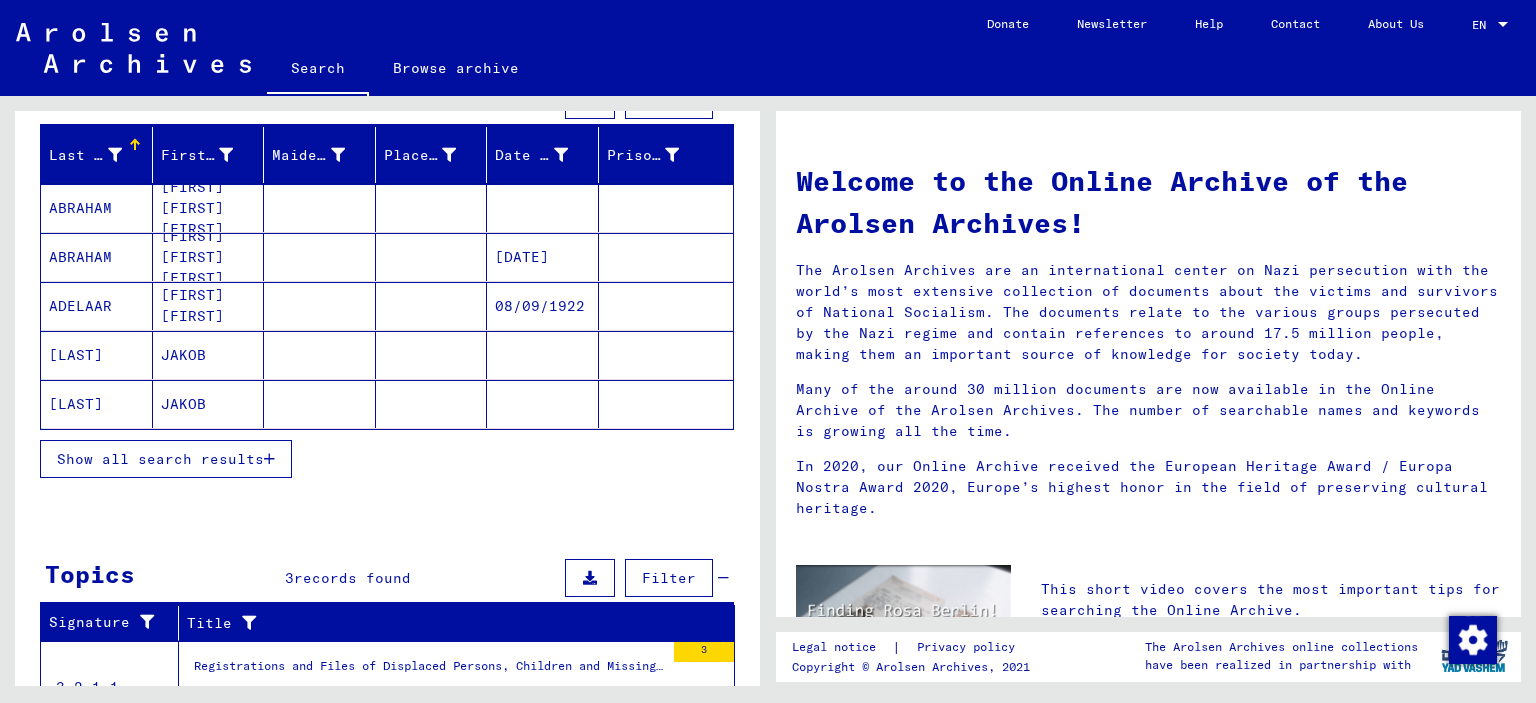 click on "Show all search results" at bounding box center (166, 459) 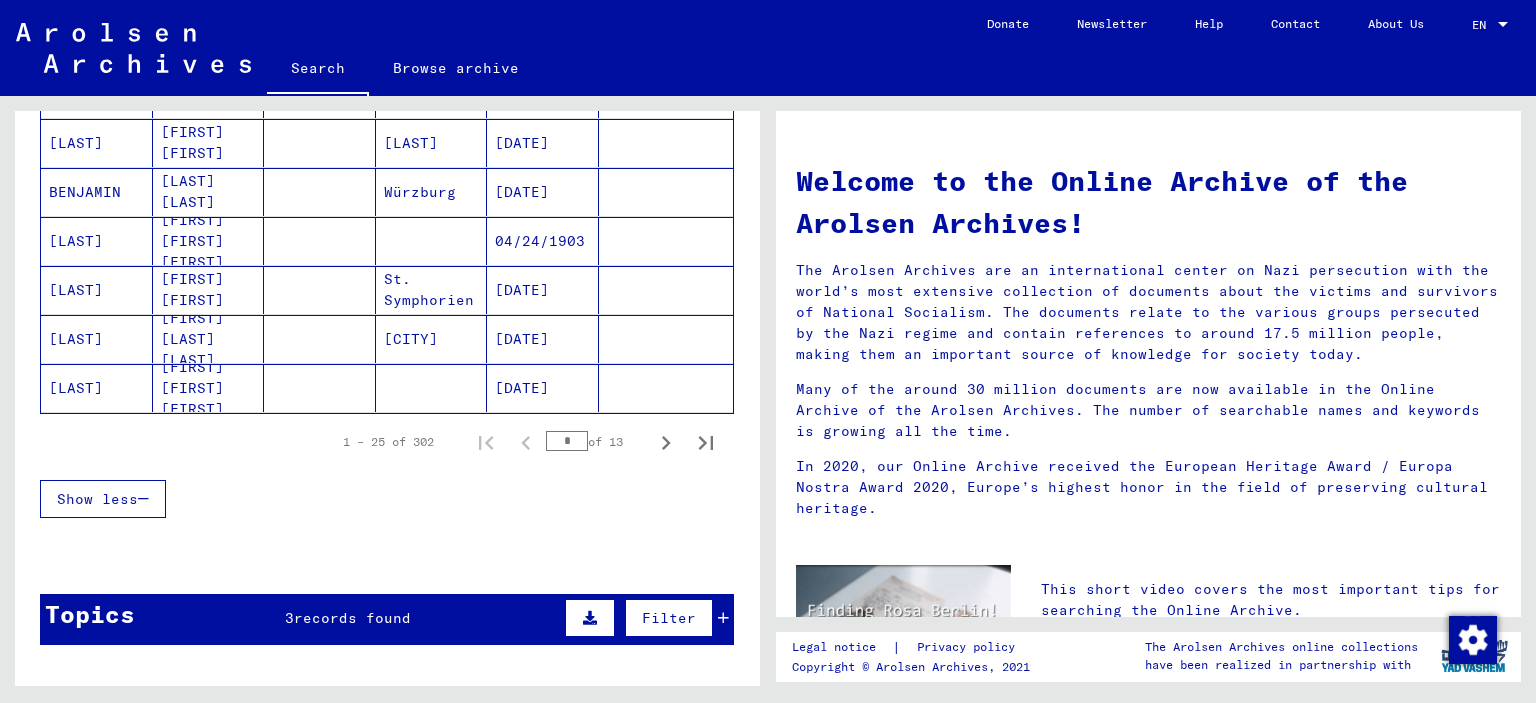 scroll, scrollTop: 1190, scrollLeft: 0, axis: vertical 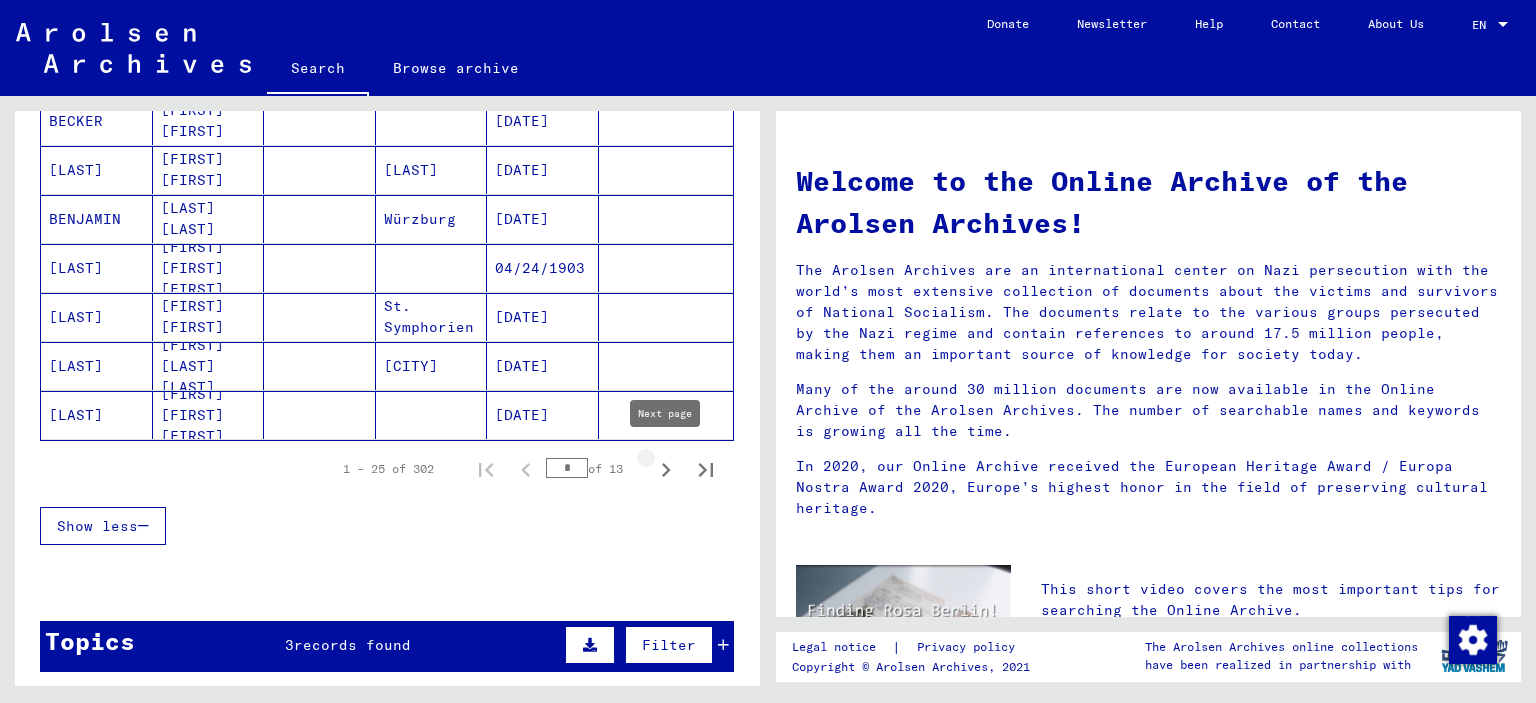 click 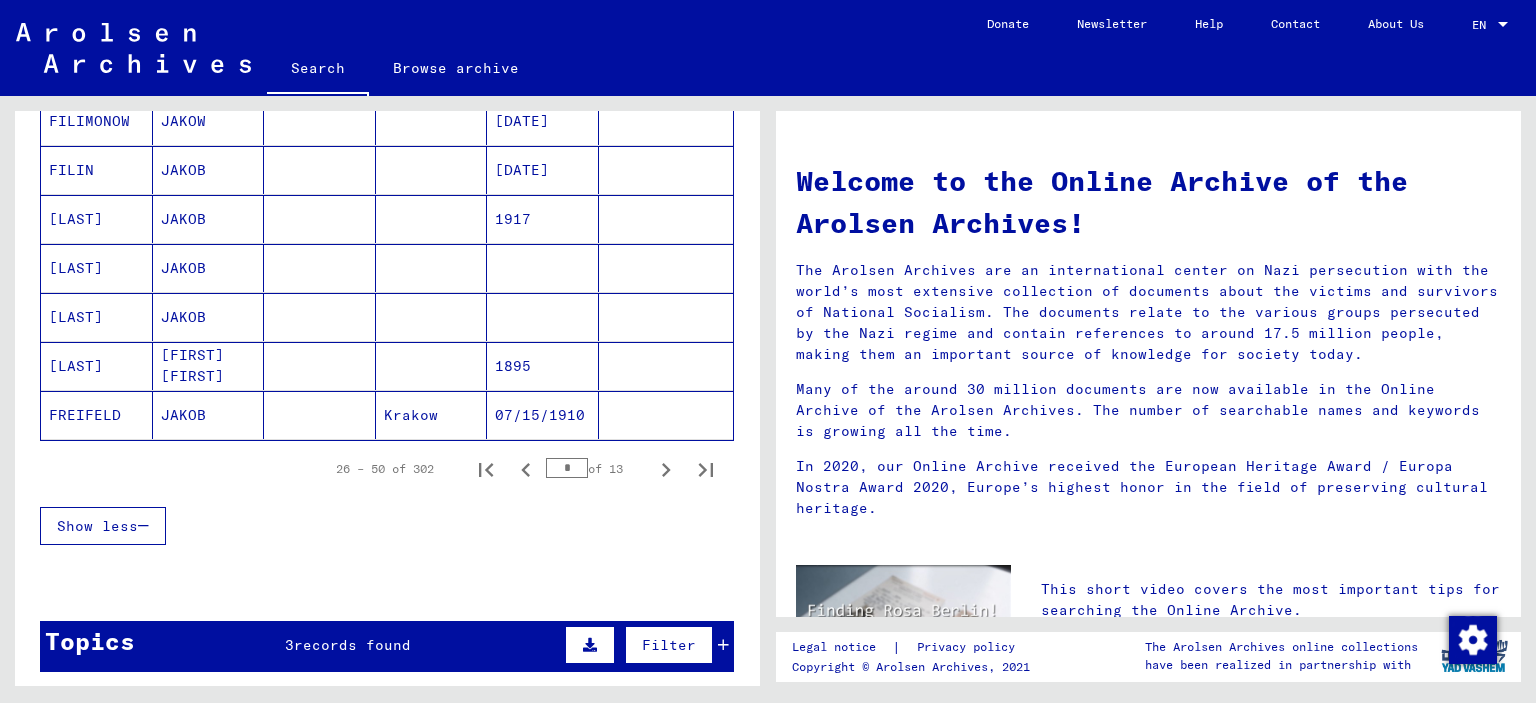 click 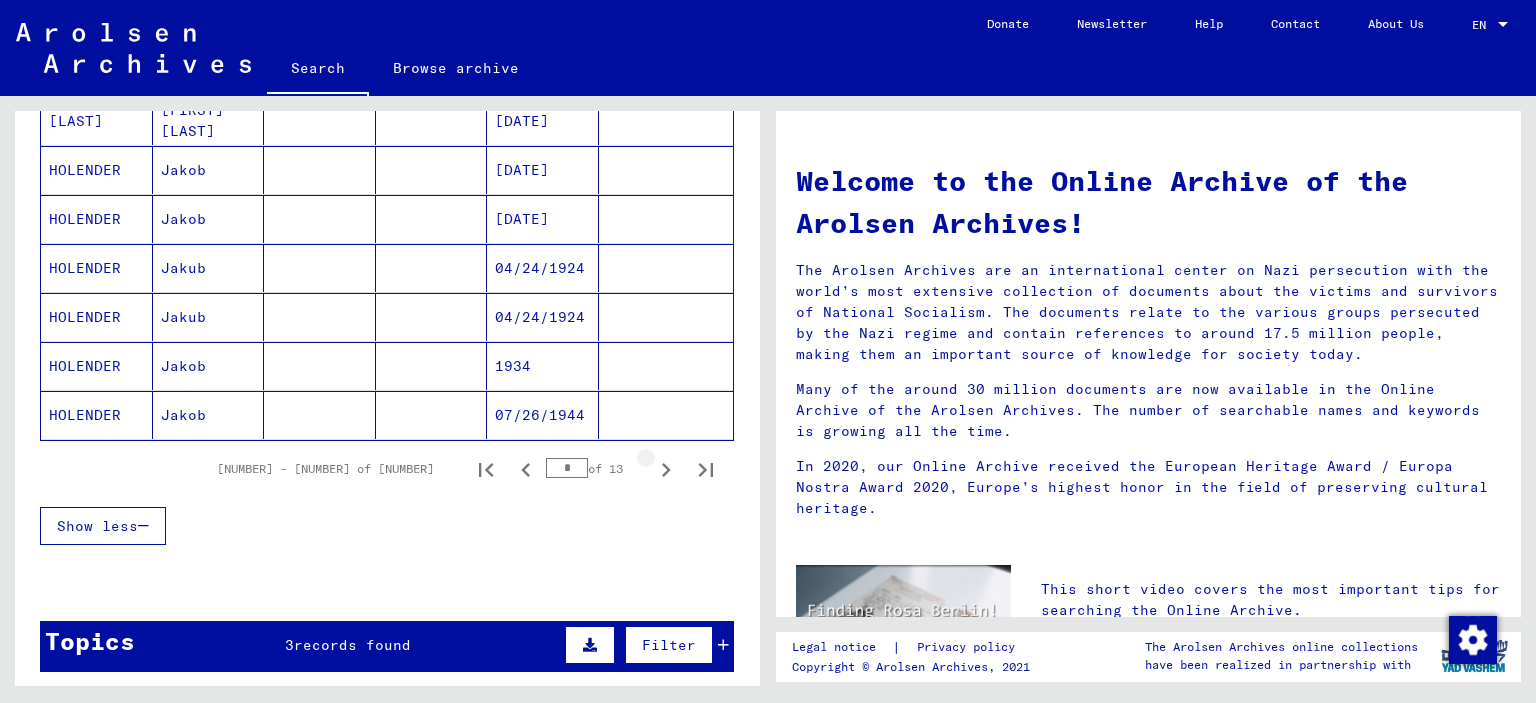 click 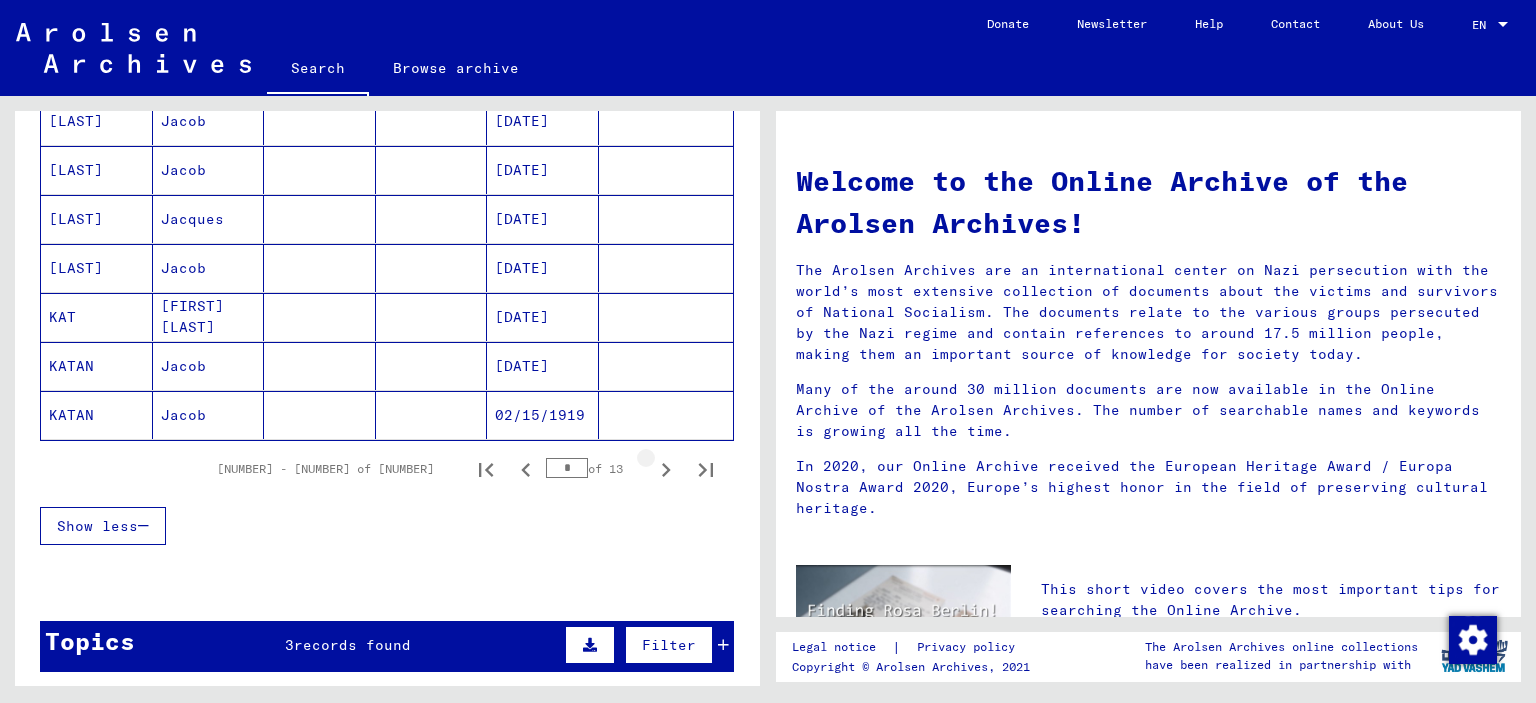 click 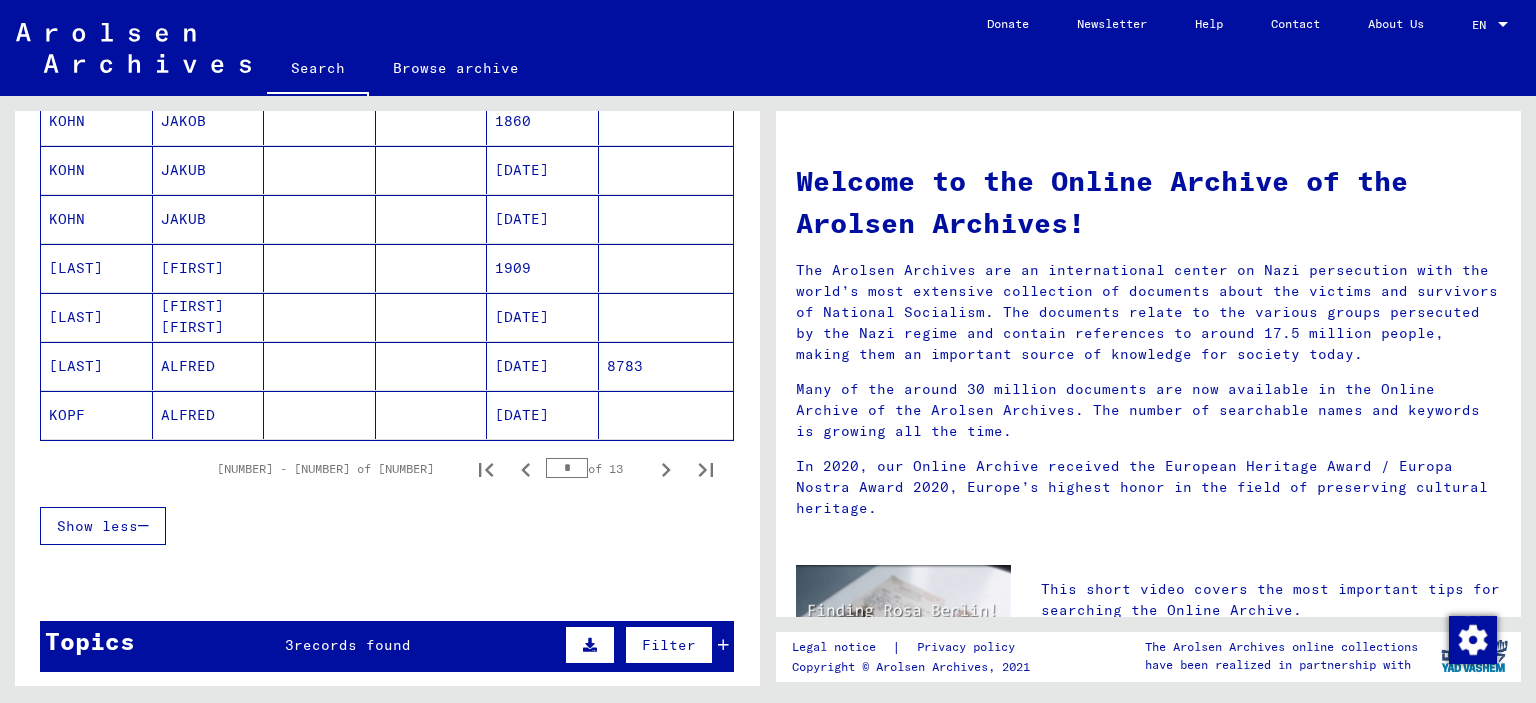 click 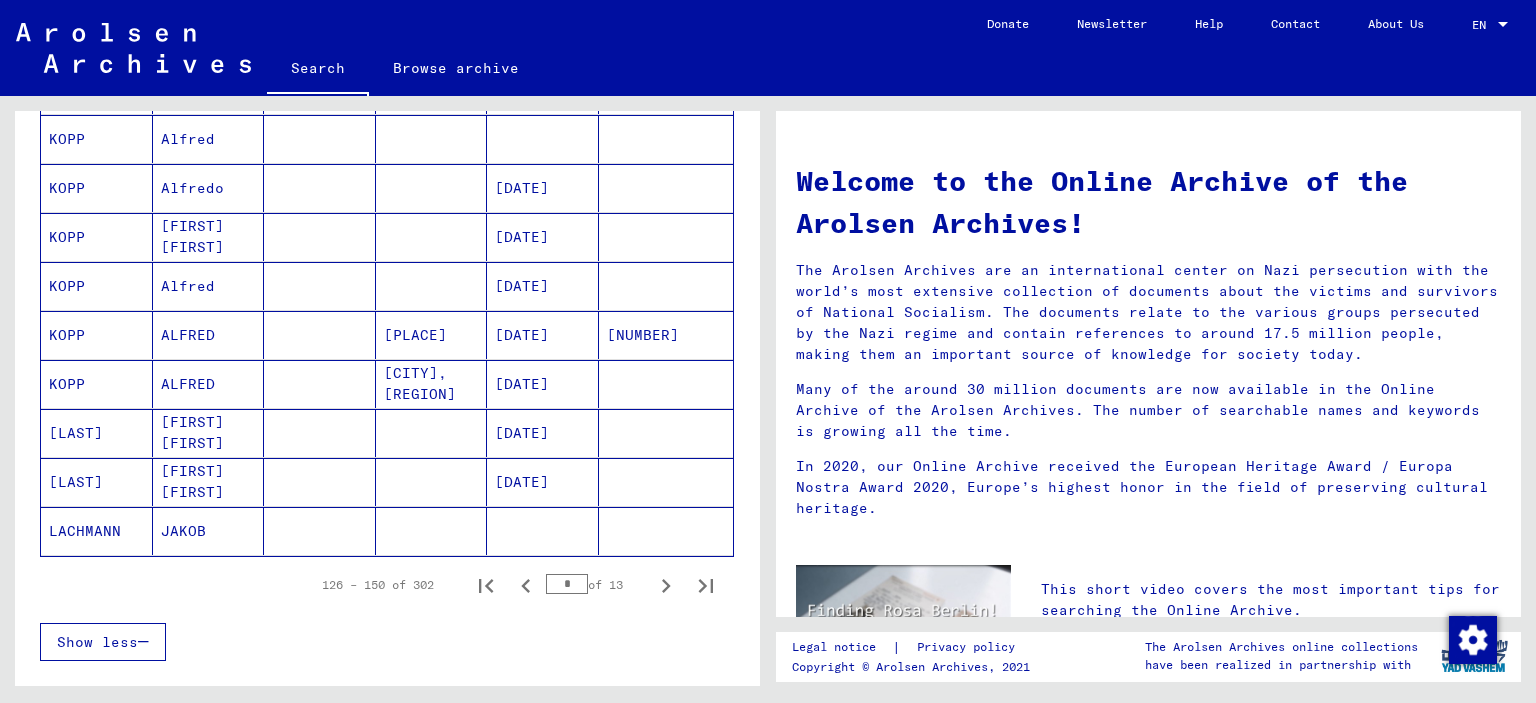 scroll, scrollTop: 970, scrollLeft: 0, axis: vertical 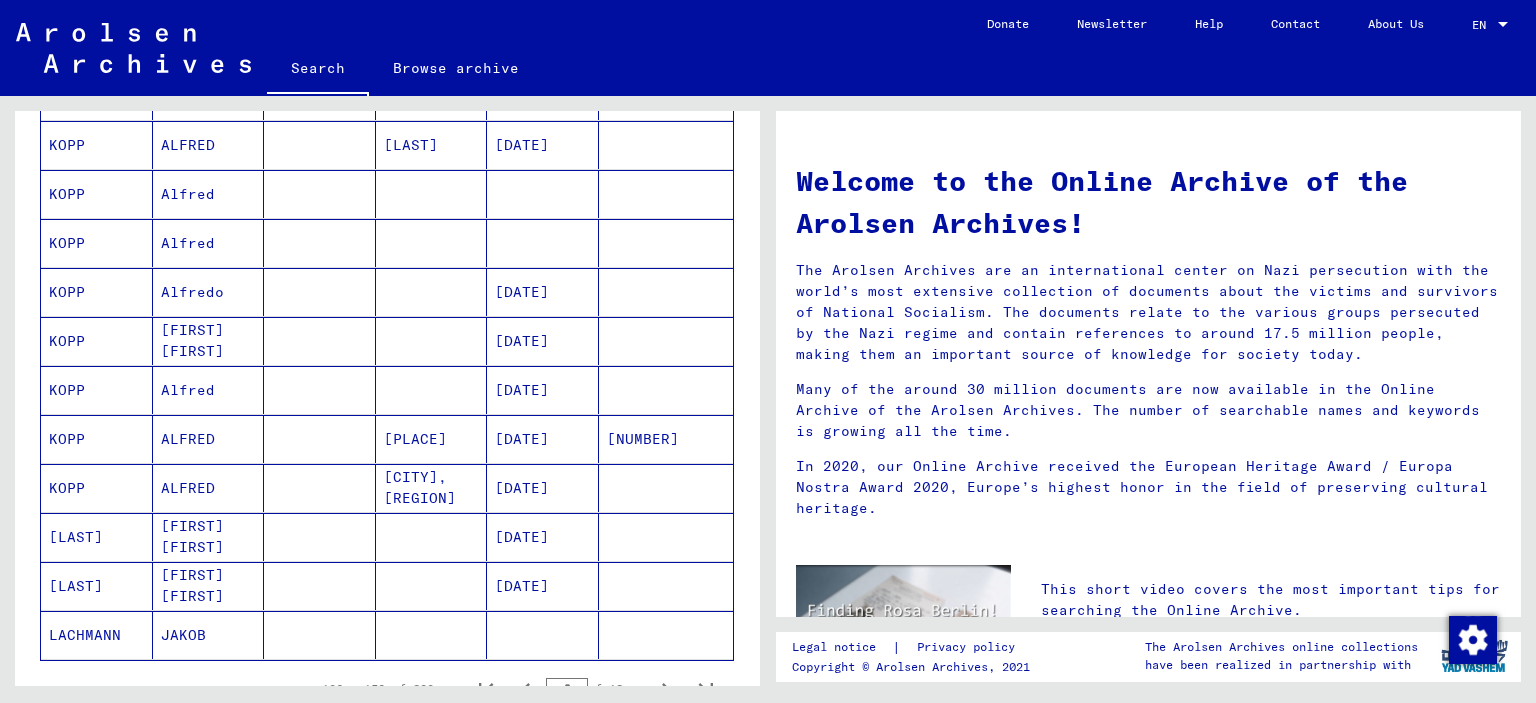 click on "KOPP" at bounding box center (97, 439) 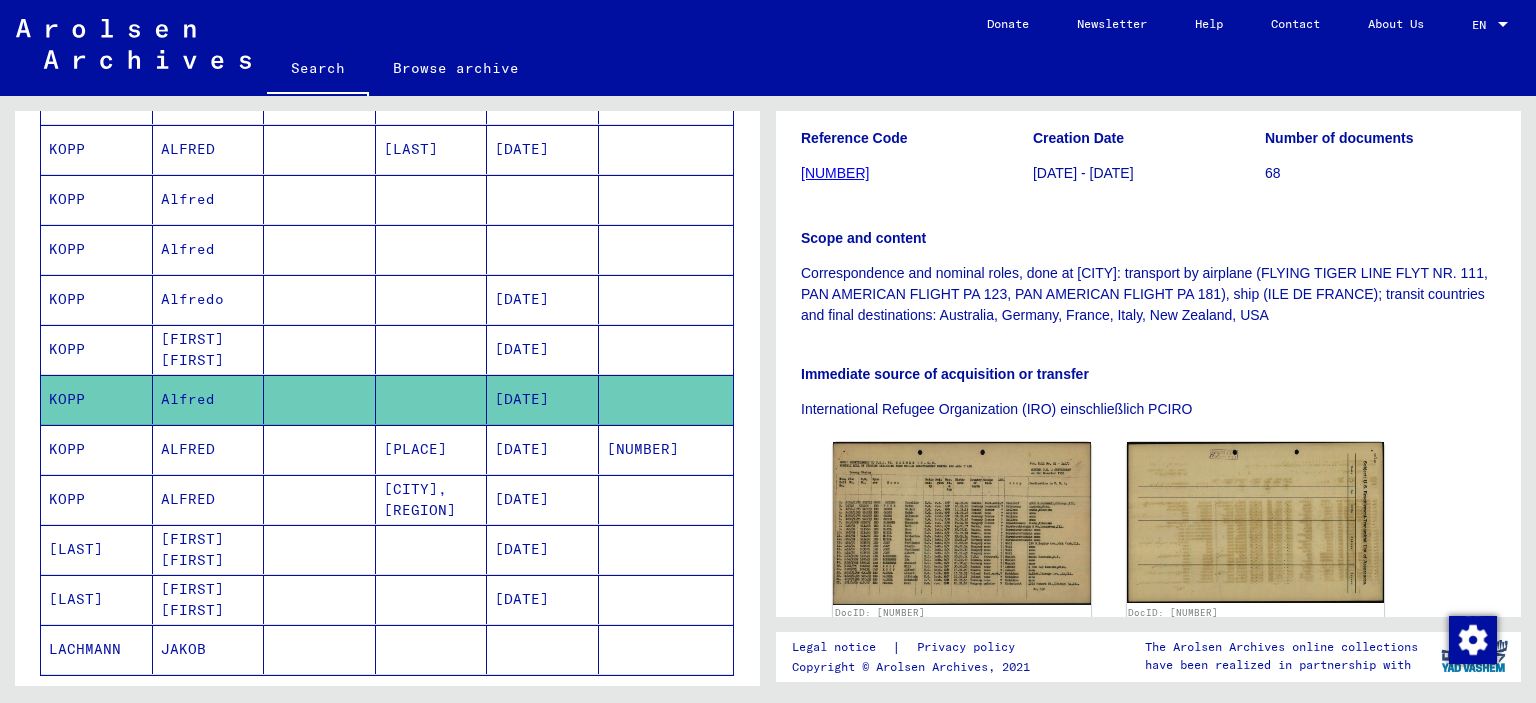 scroll, scrollTop: 442, scrollLeft: 0, axis: vertical 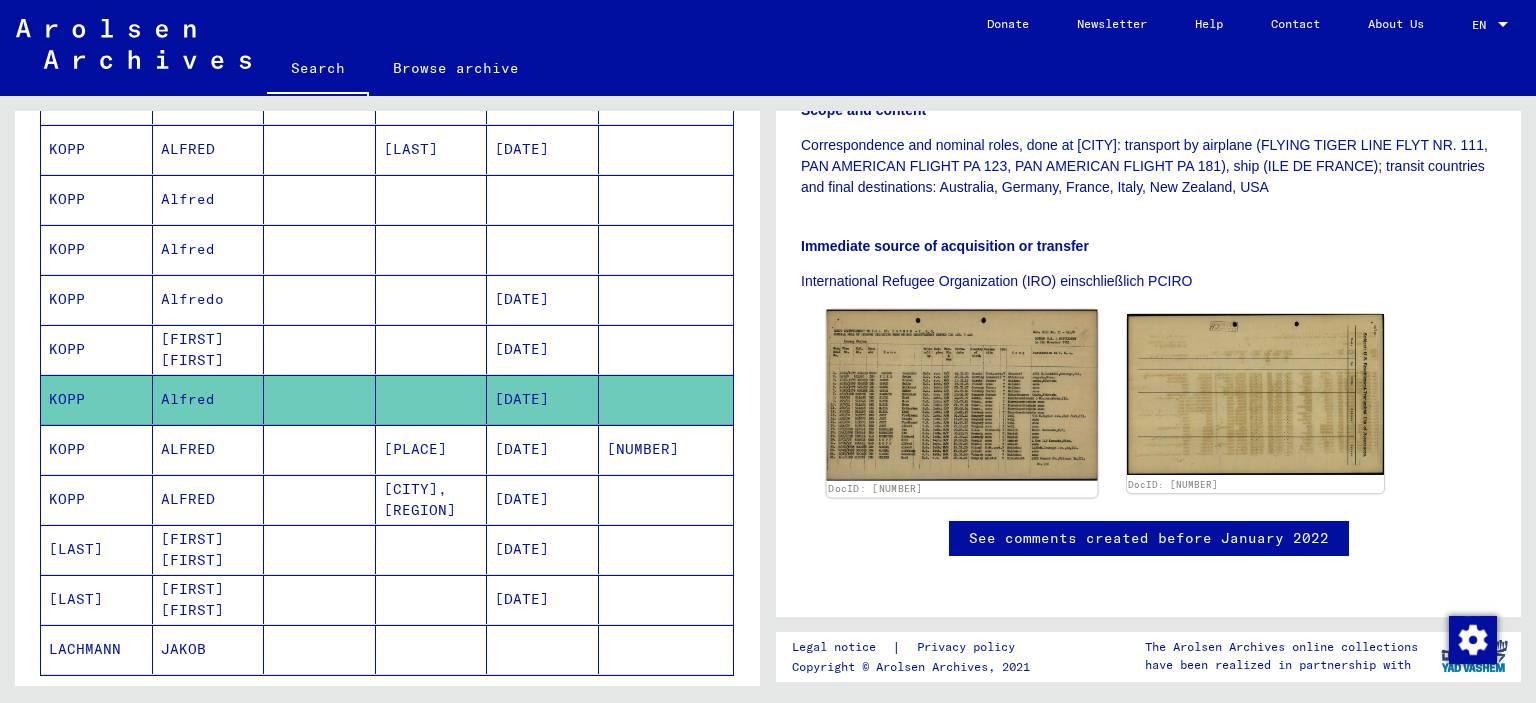 click 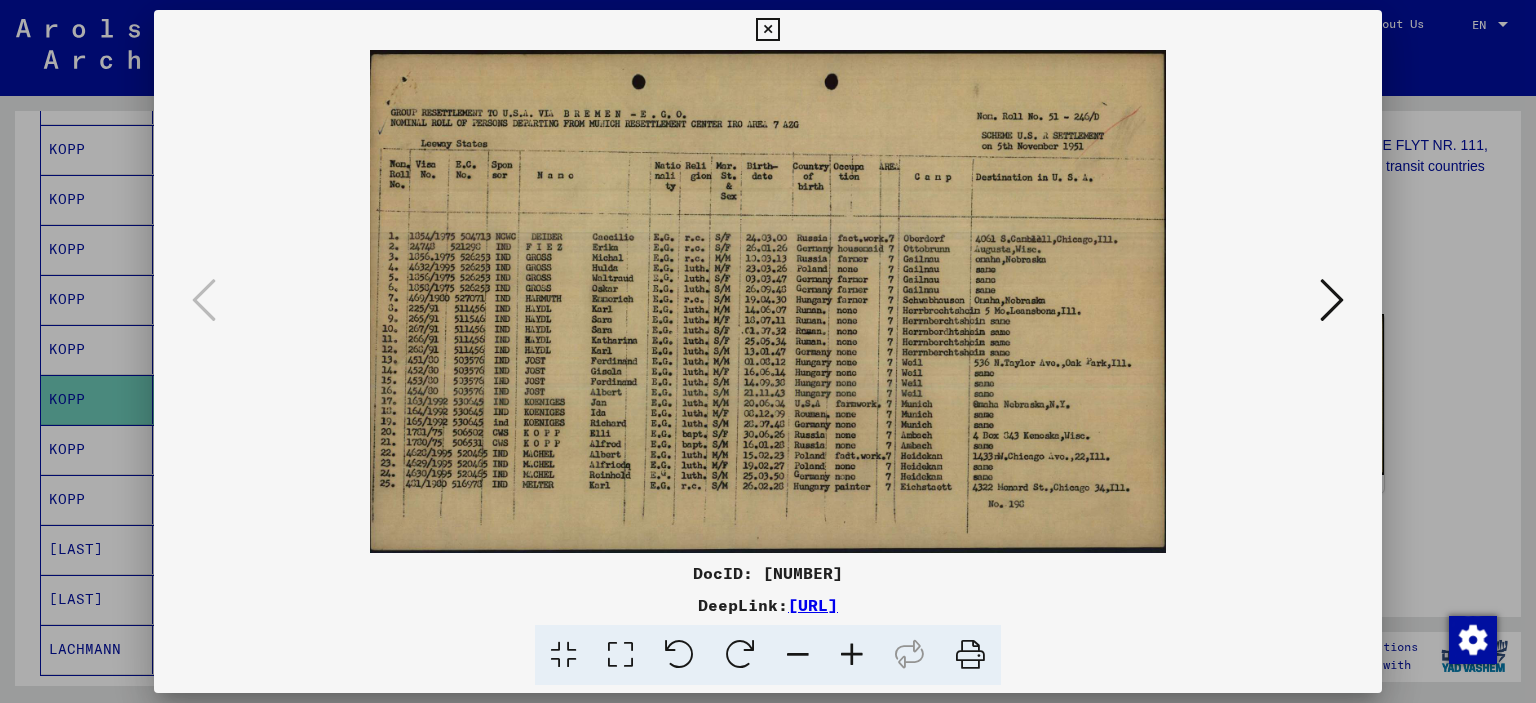 click at bounding box center (767, 30) 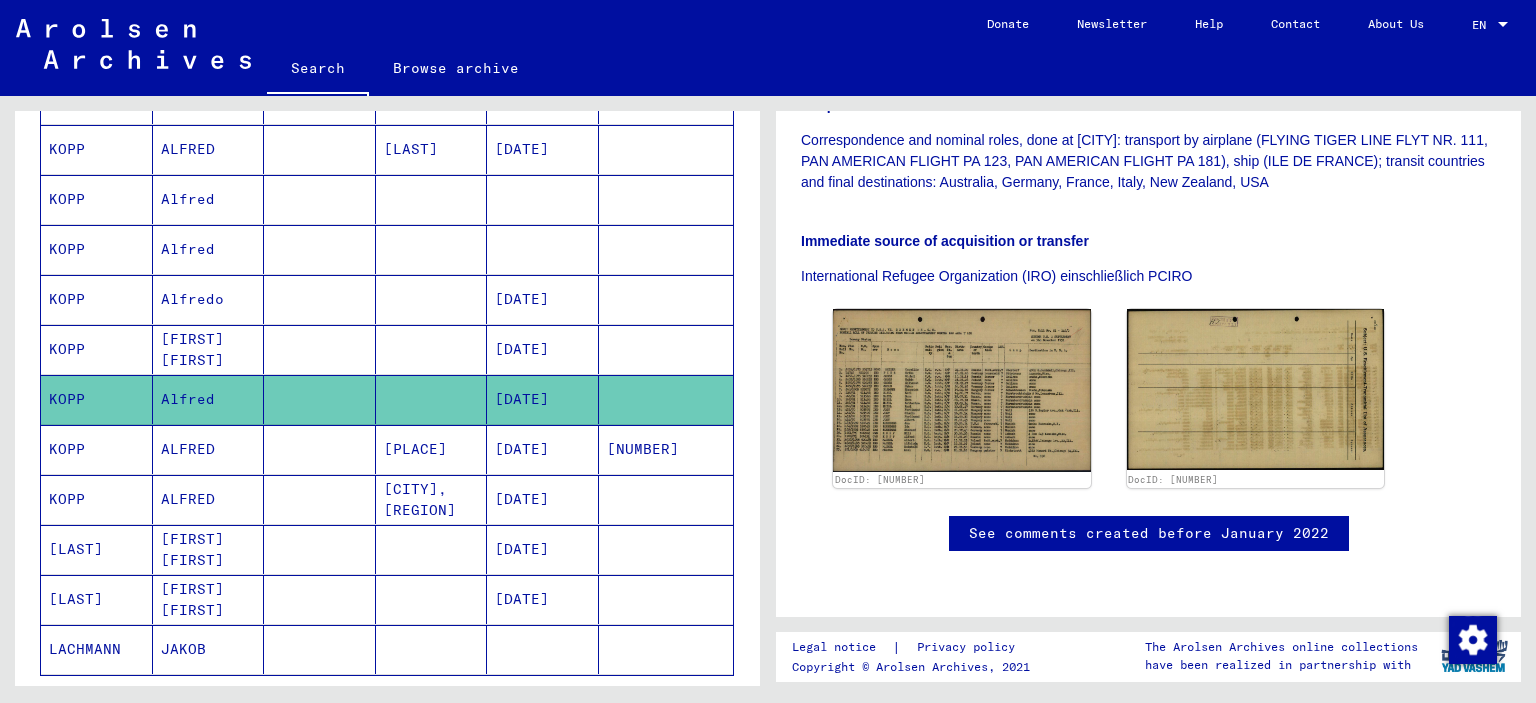scroll, scrollTop: 1104, scrollLeft: 0, axis: vertical 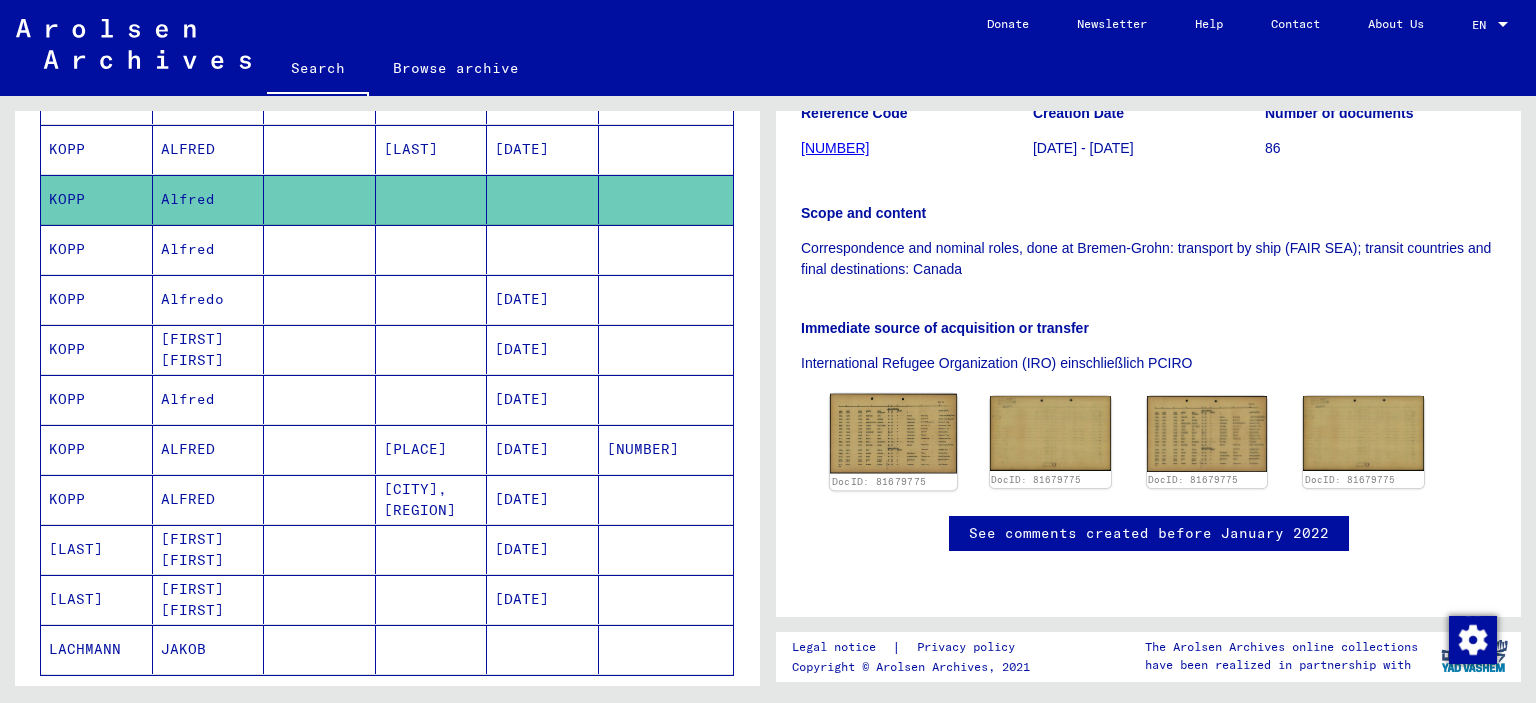 click 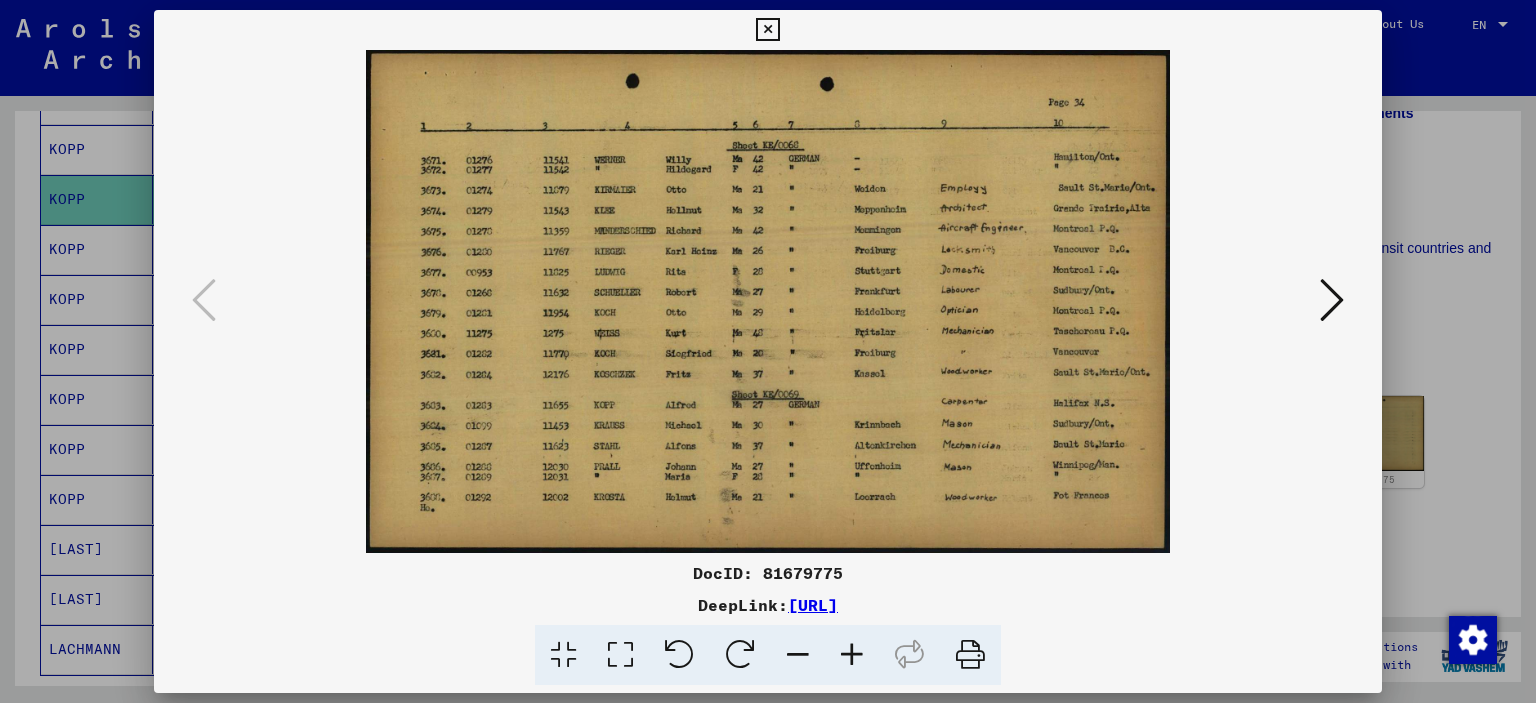 click at bounding box center (767, 30) 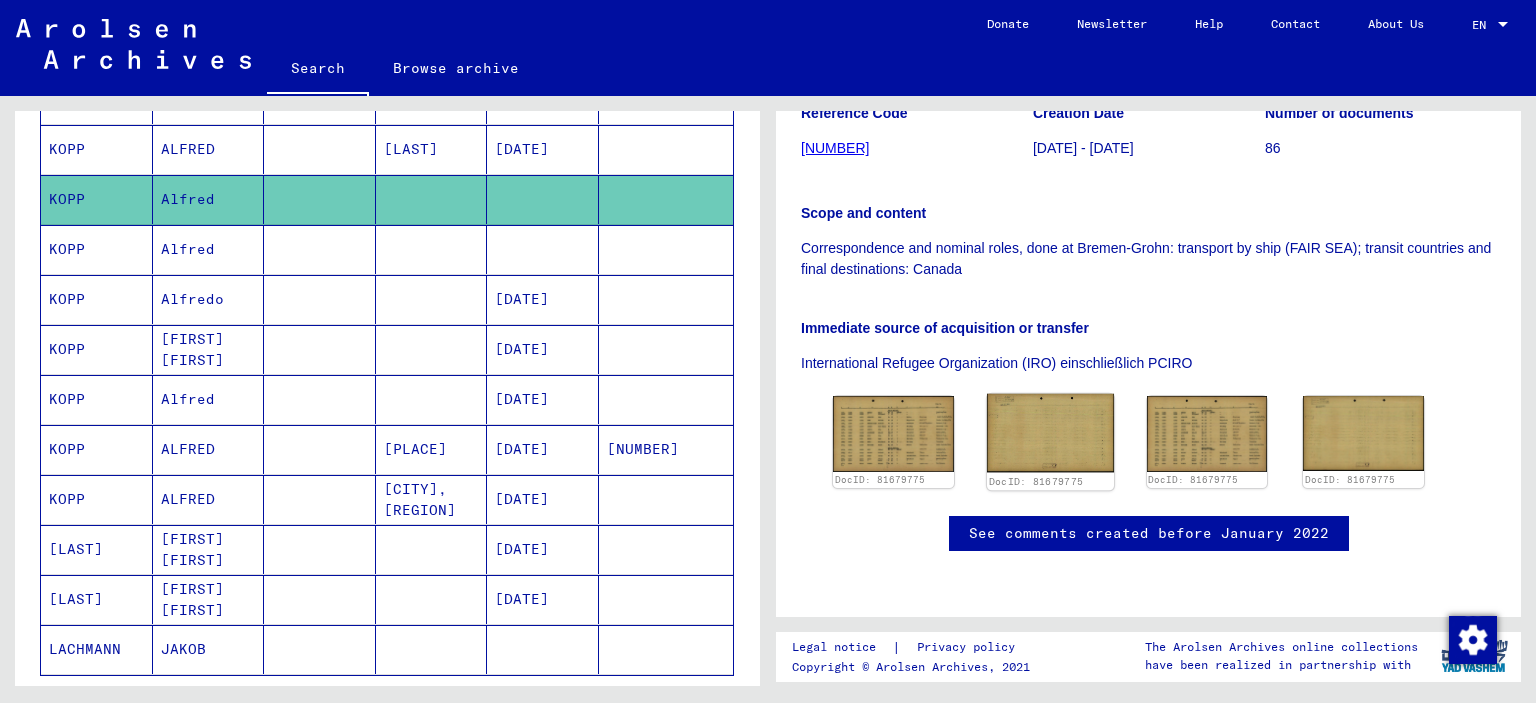 click 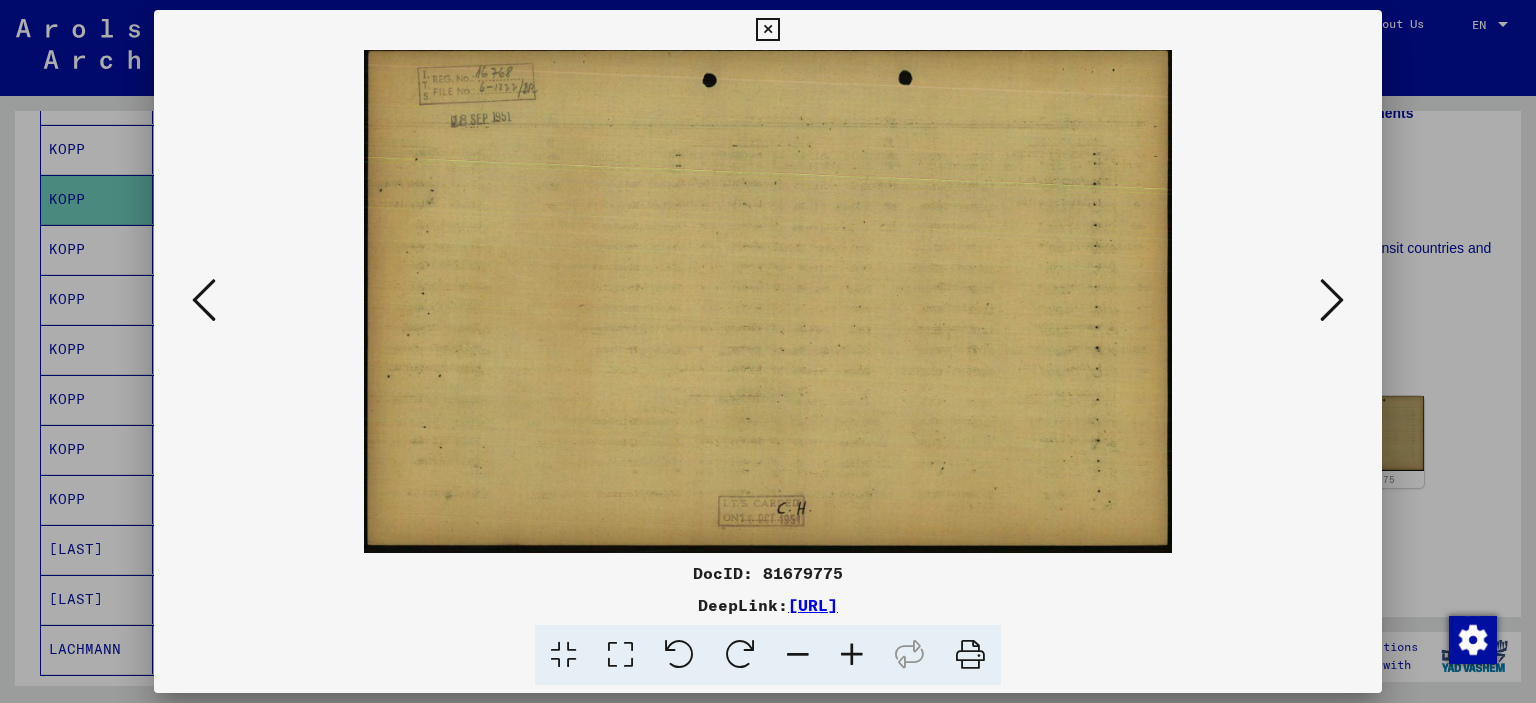 click at bounding box center [767, 30] 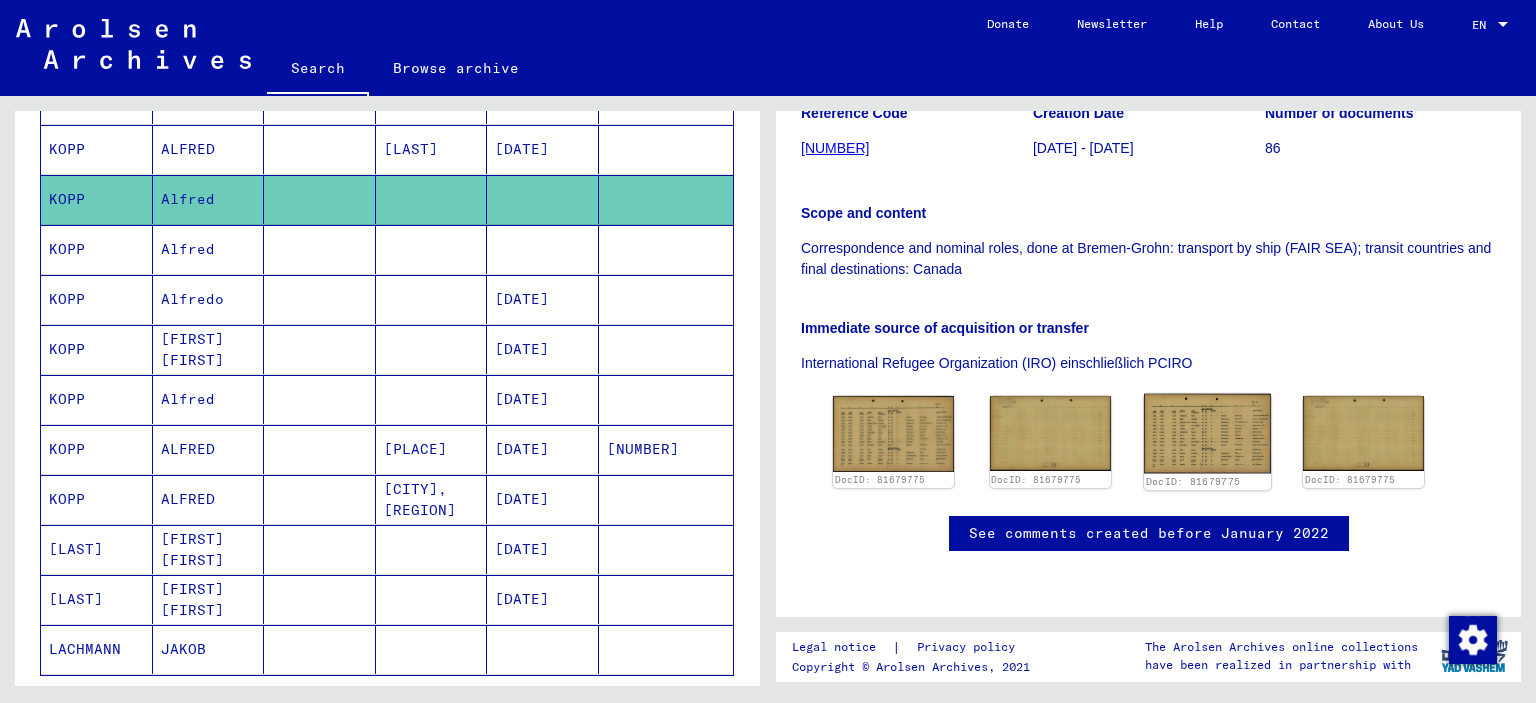 click 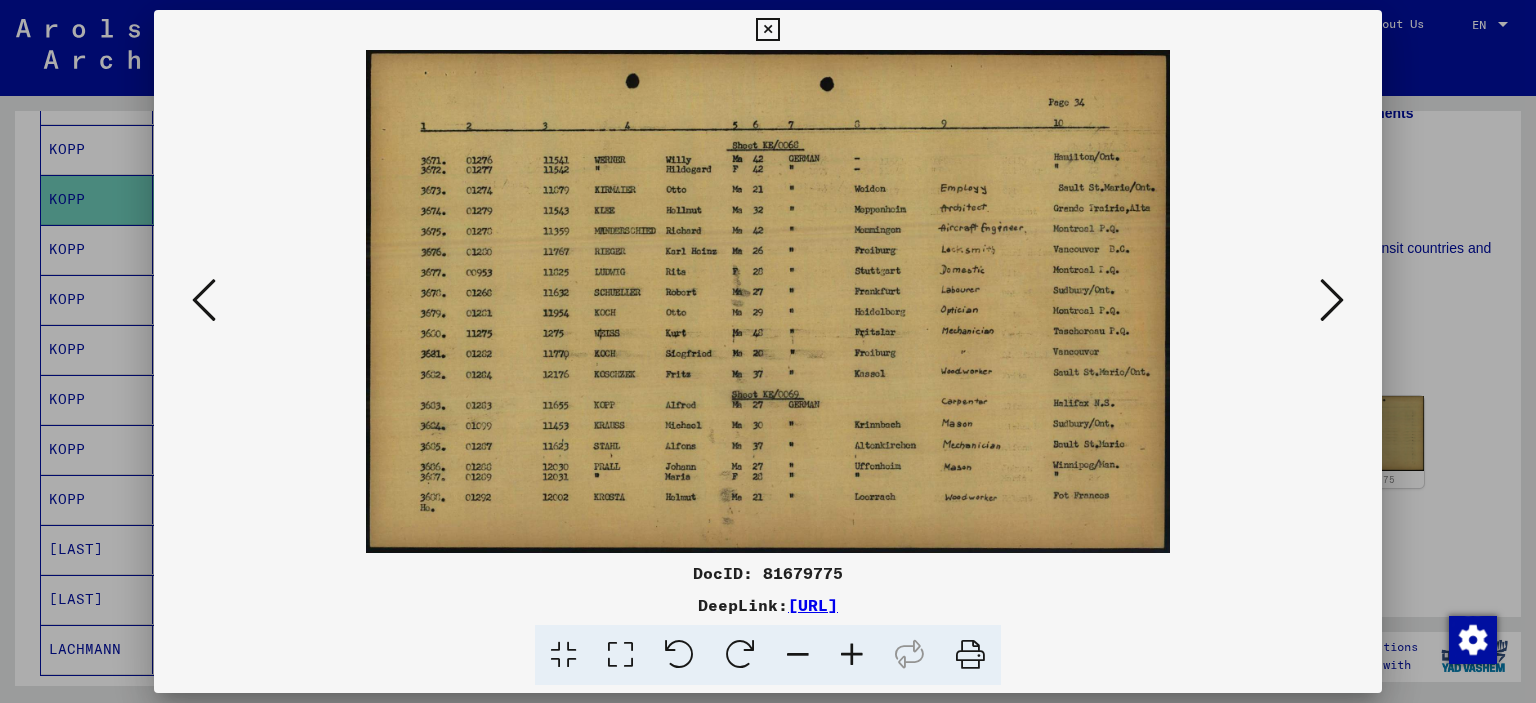click at bounding box center (767, 30) 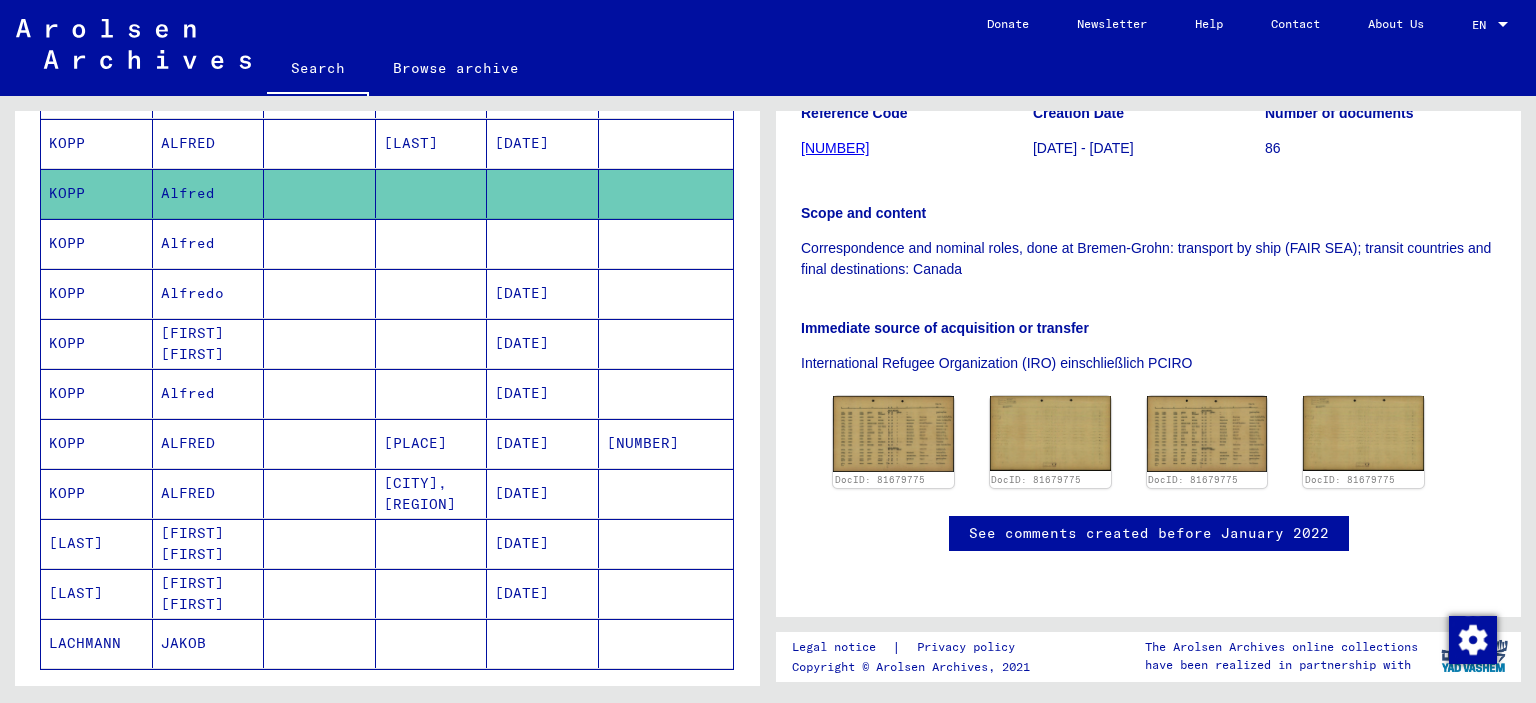 scroll, scrollTop: 980, scrollLeft: 0, axis: vertical 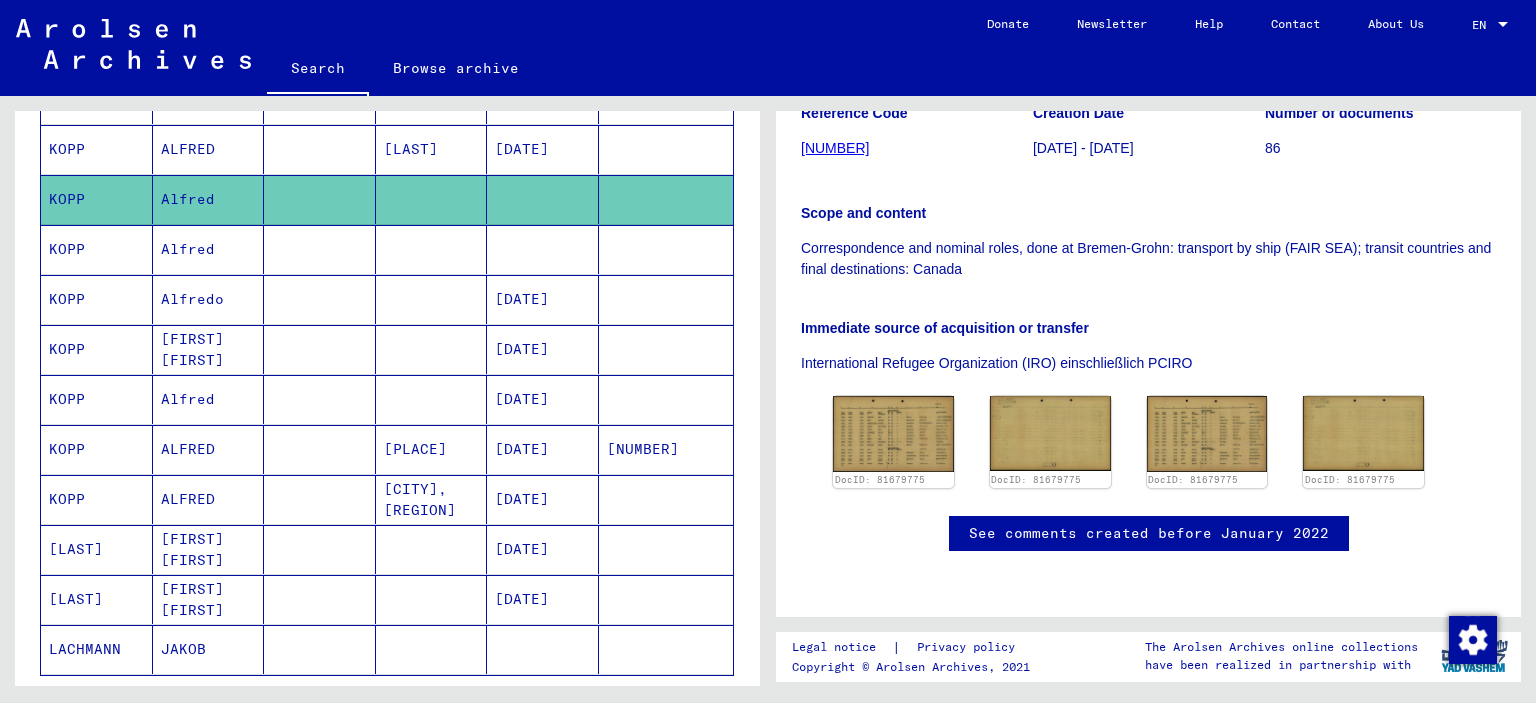 click on "KOPP" at bounding box center (97, 299) 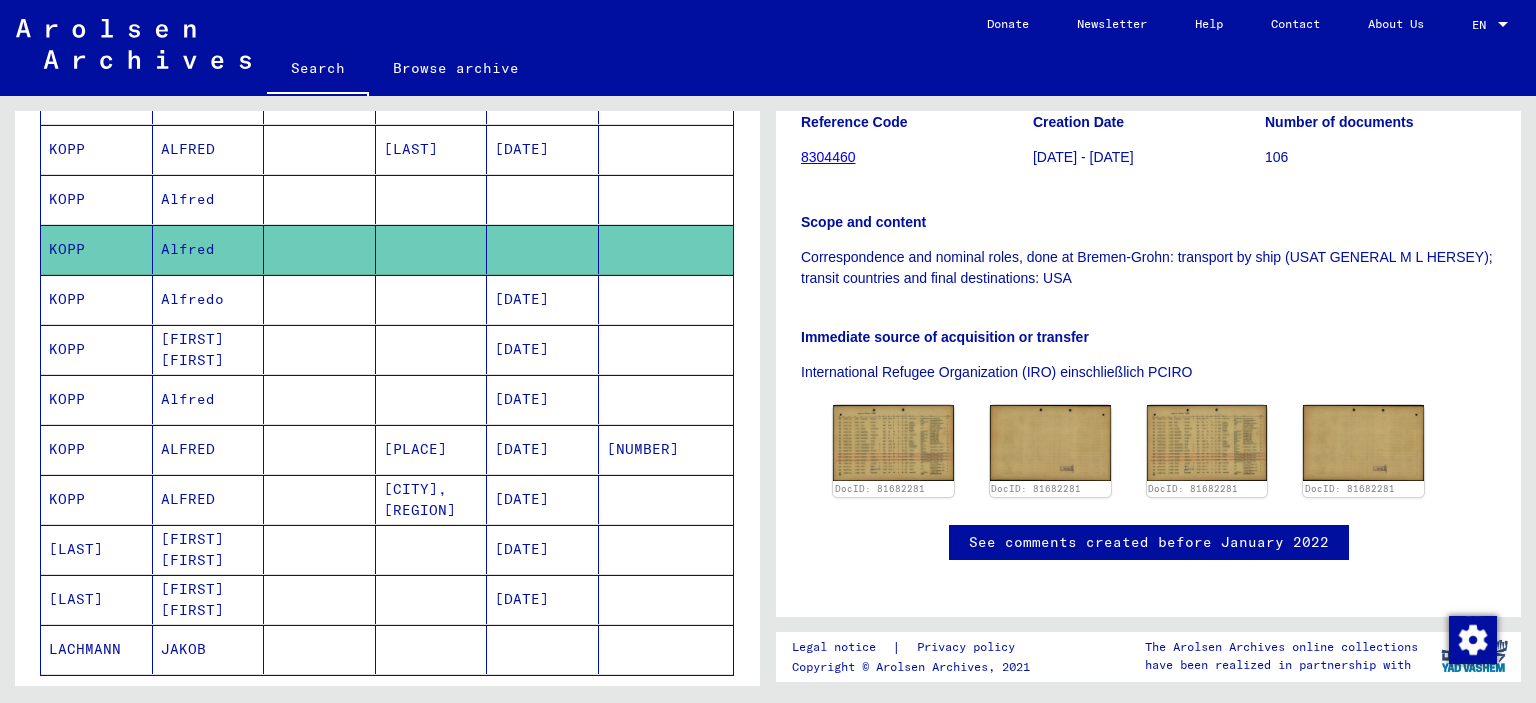 scroll, scrollTop: 331, scrollLeft: 0, axis: vertical 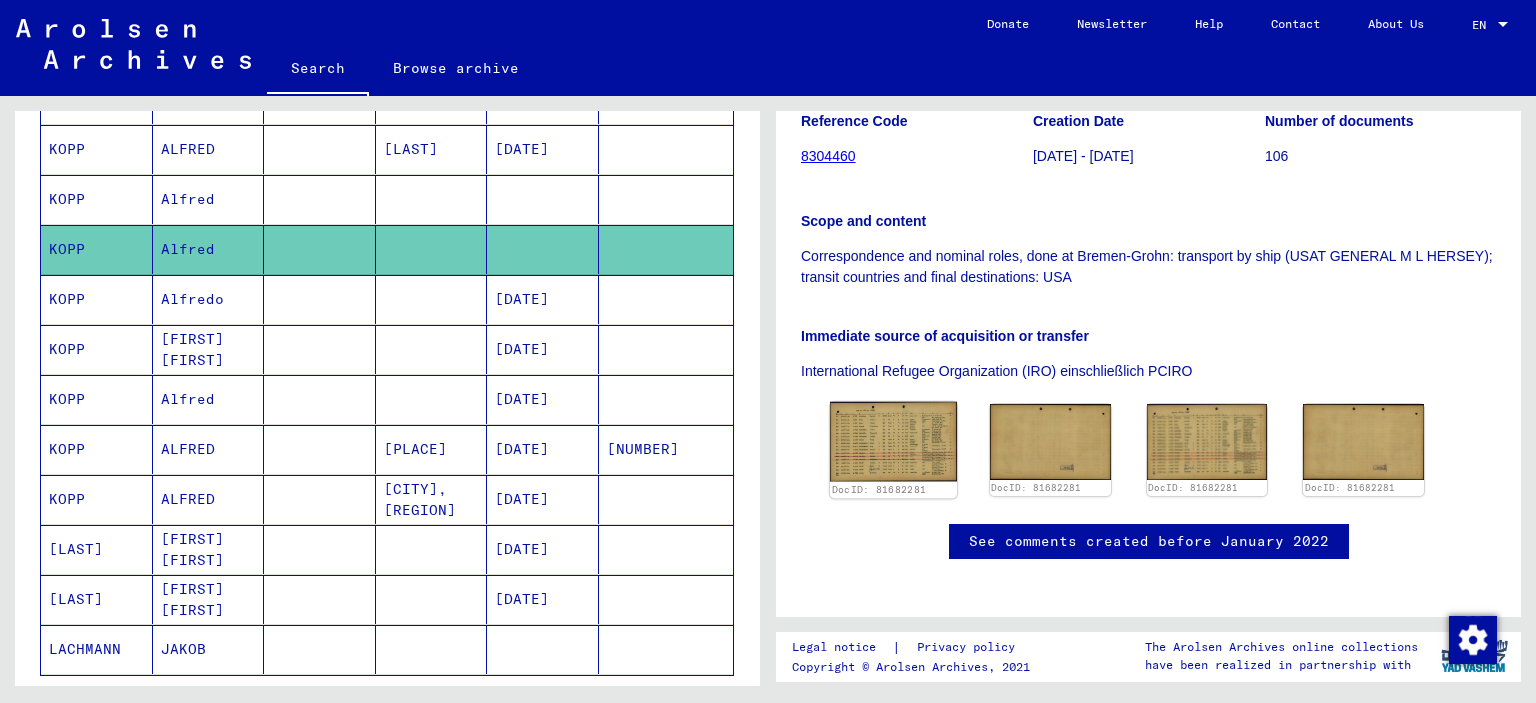 click 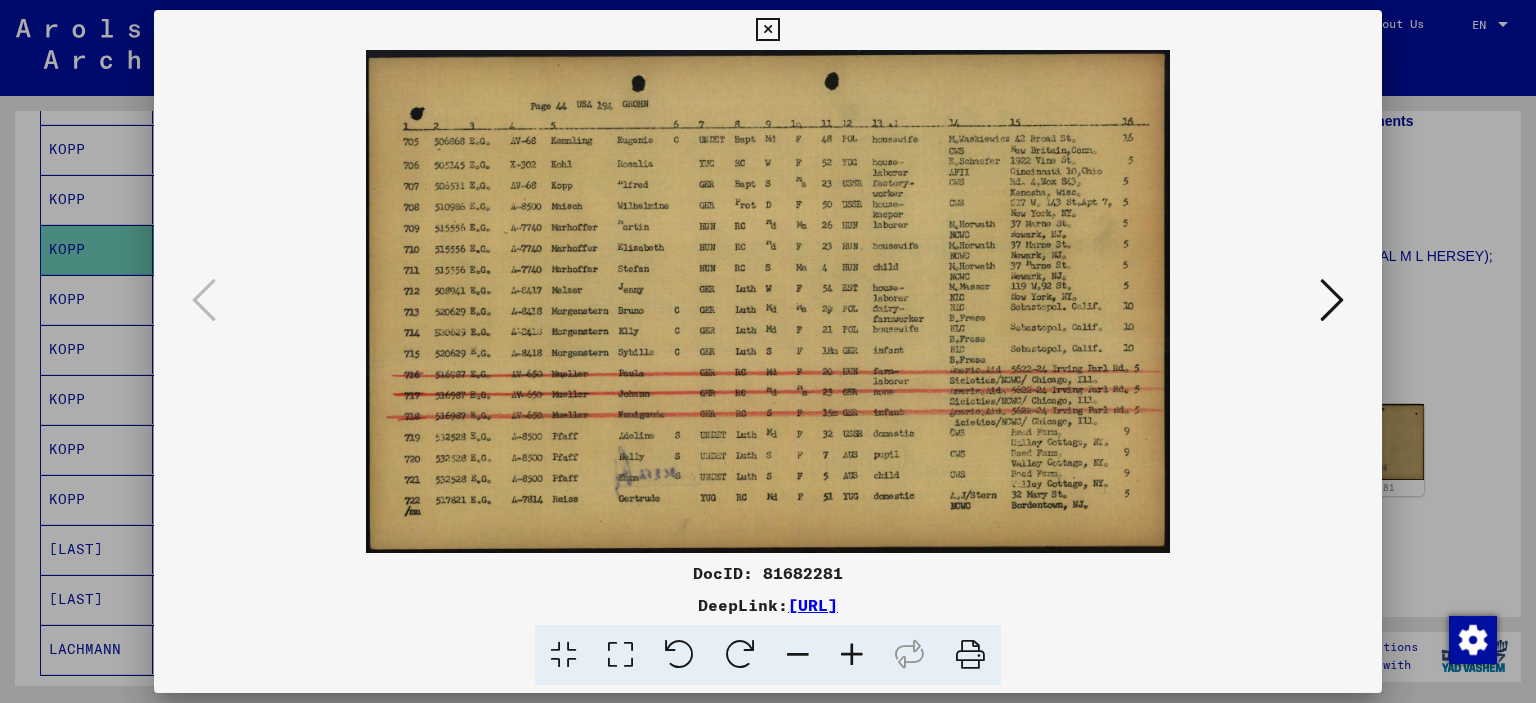 click at bounding box center (767, 30) 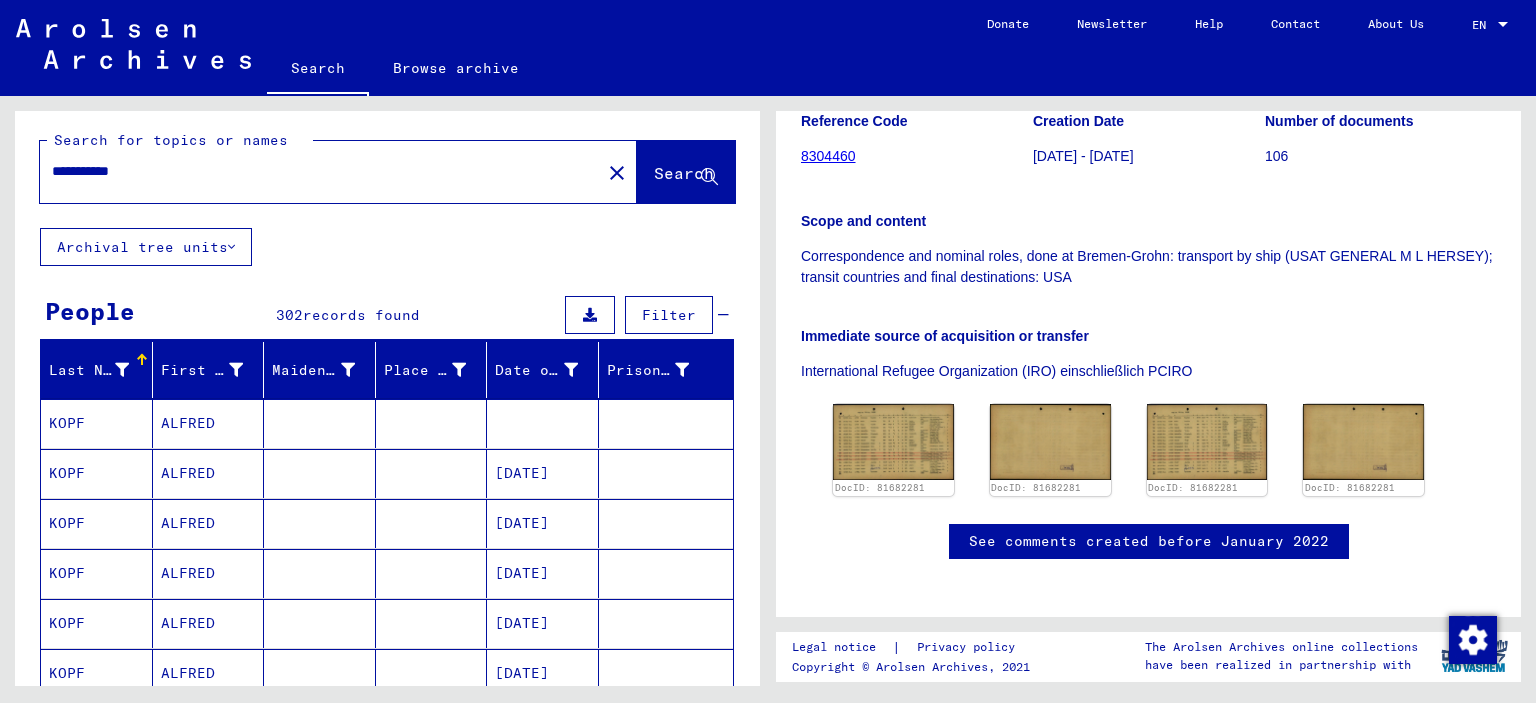 scroll, scrollTop: 0, scrollLeft: 0, axis: both 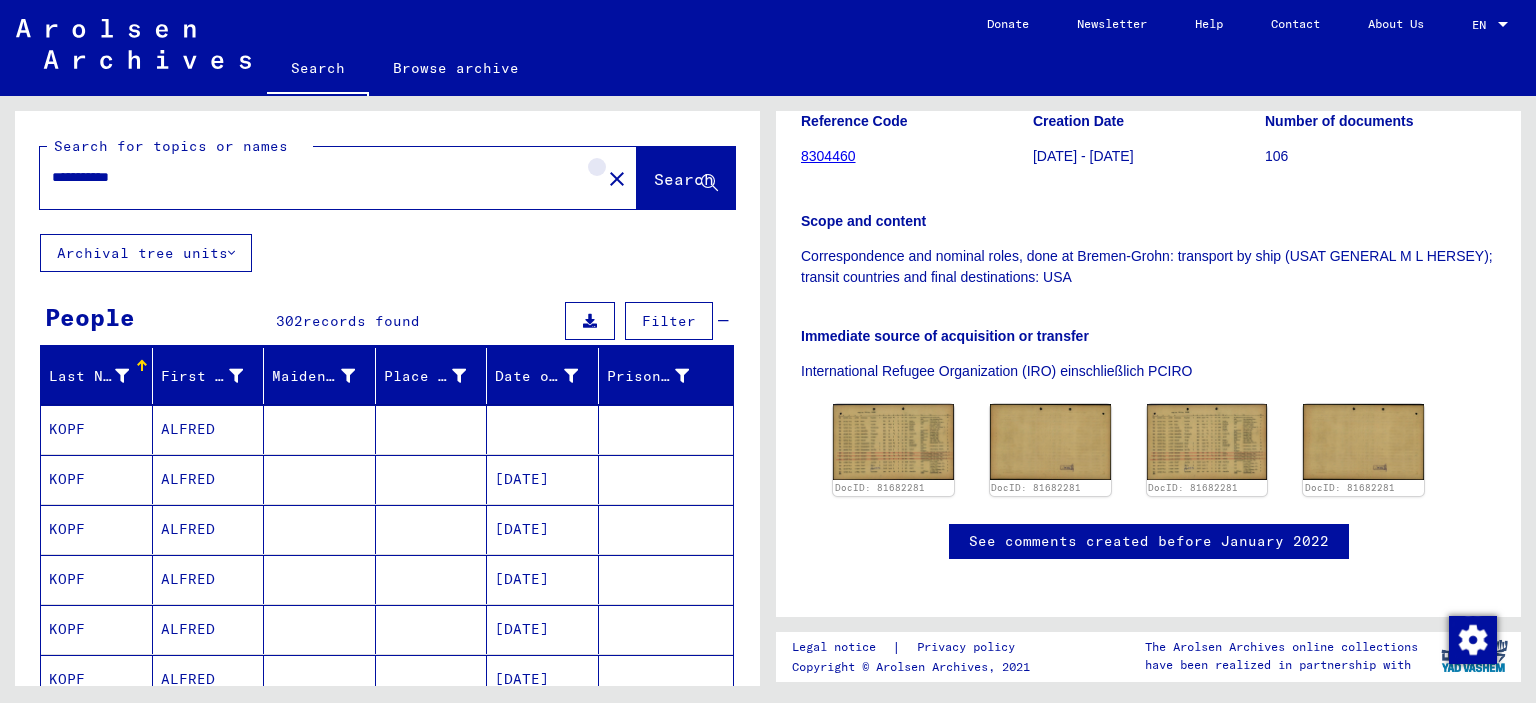 click on "close" 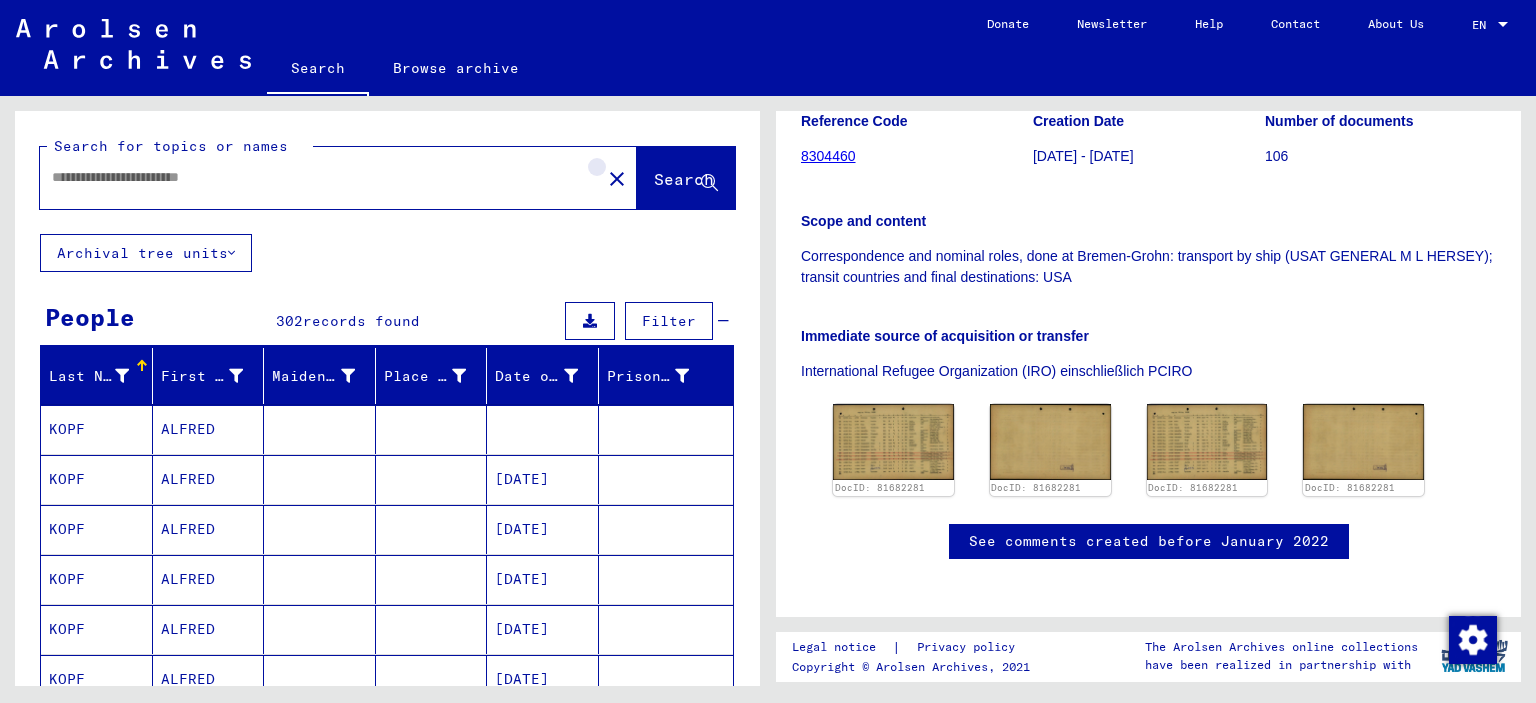 scroll, scrollTop: 0, scrollLeft: 0, axis: both 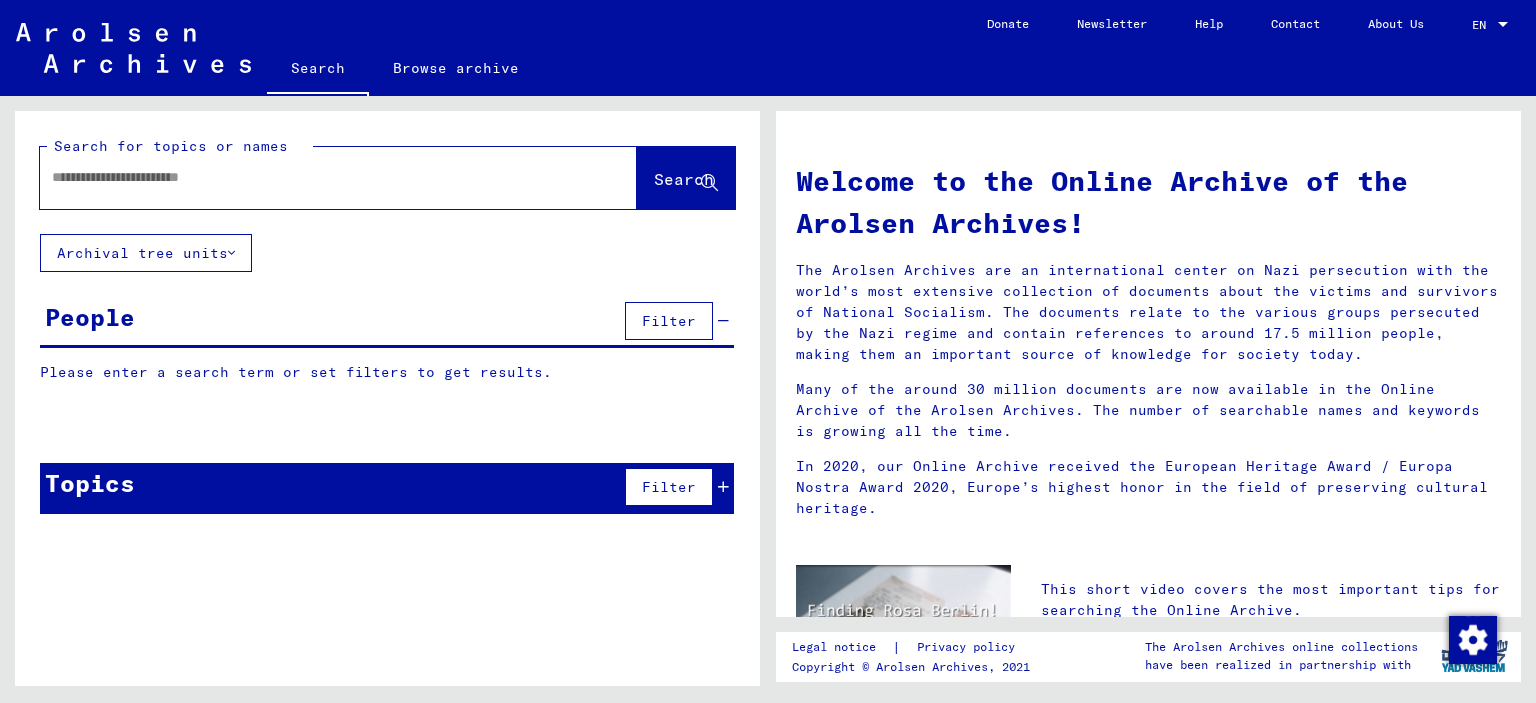 click at bounding box center (314, 177) 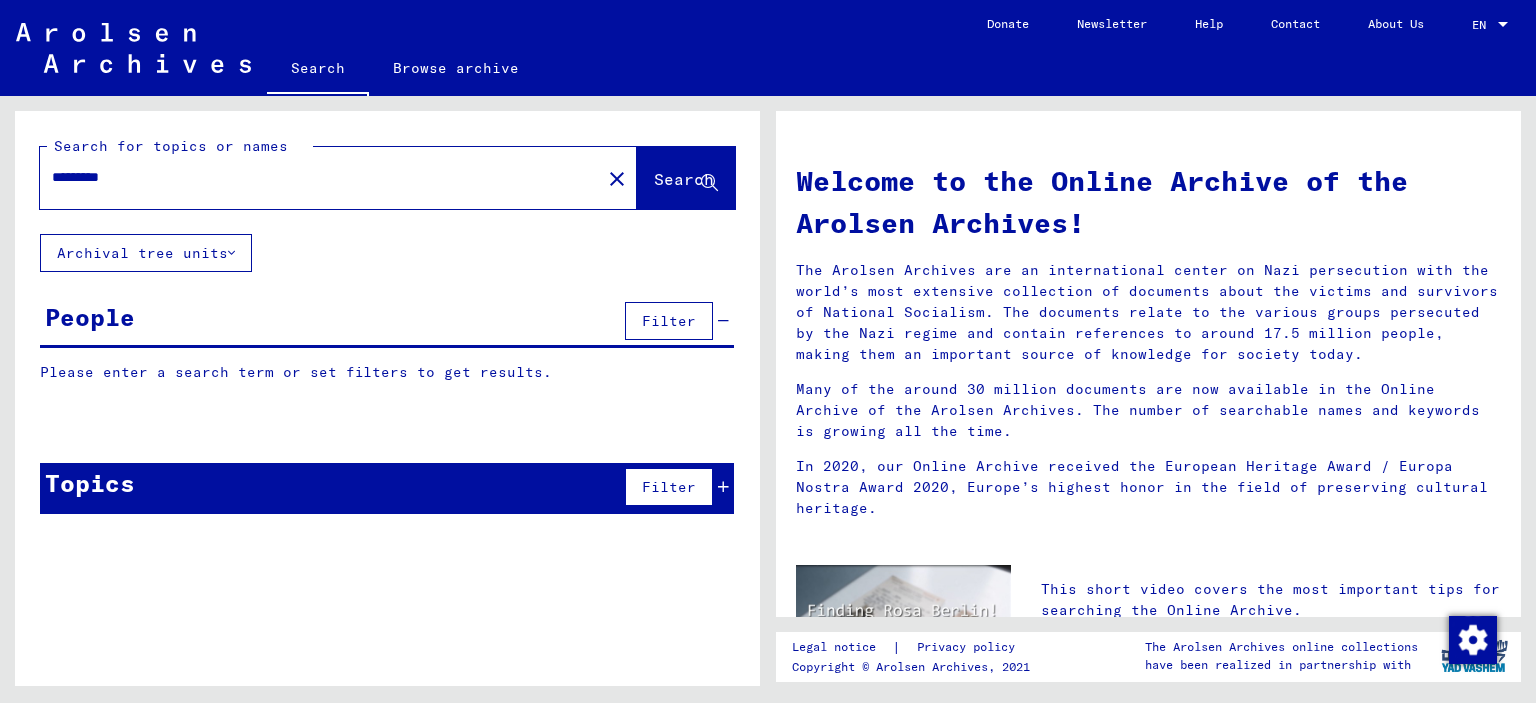 type on "*********" 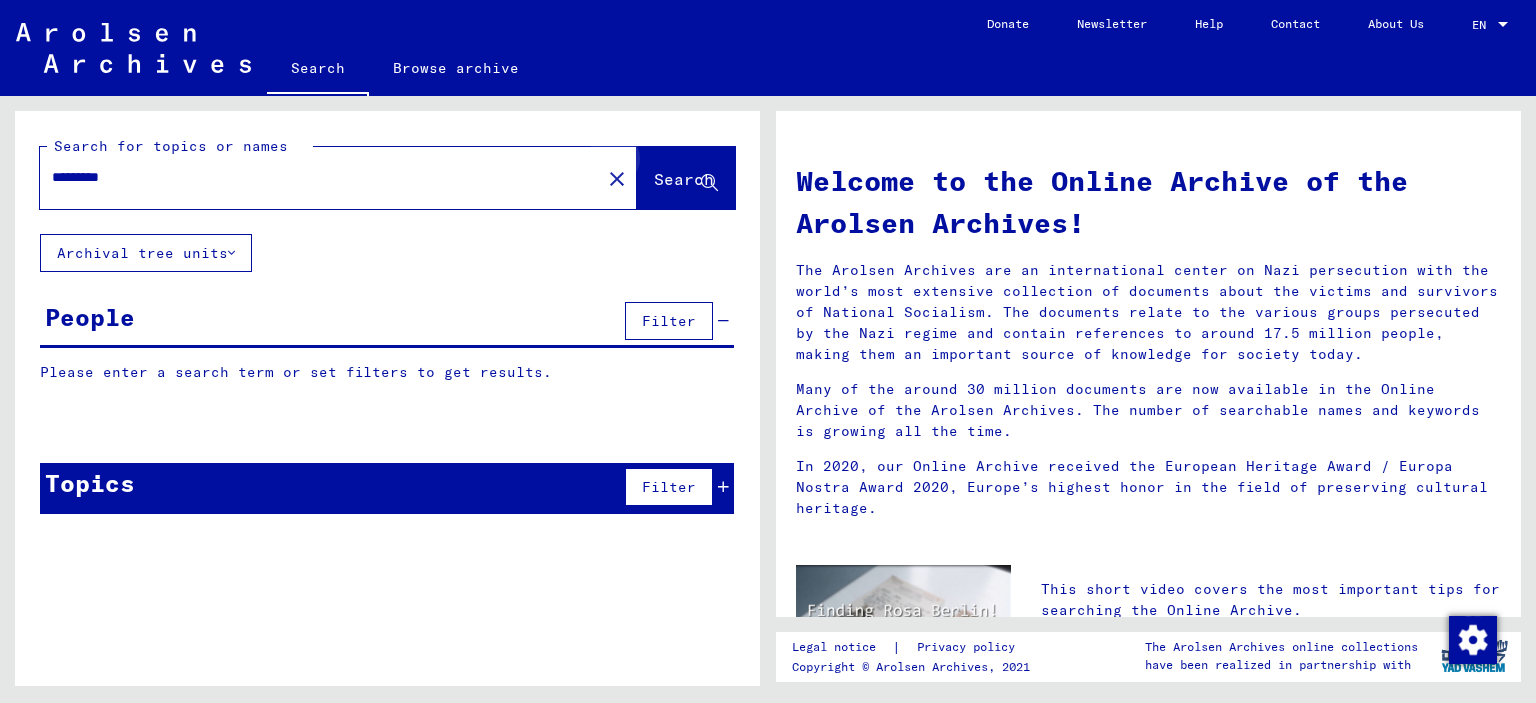 click on "Search" 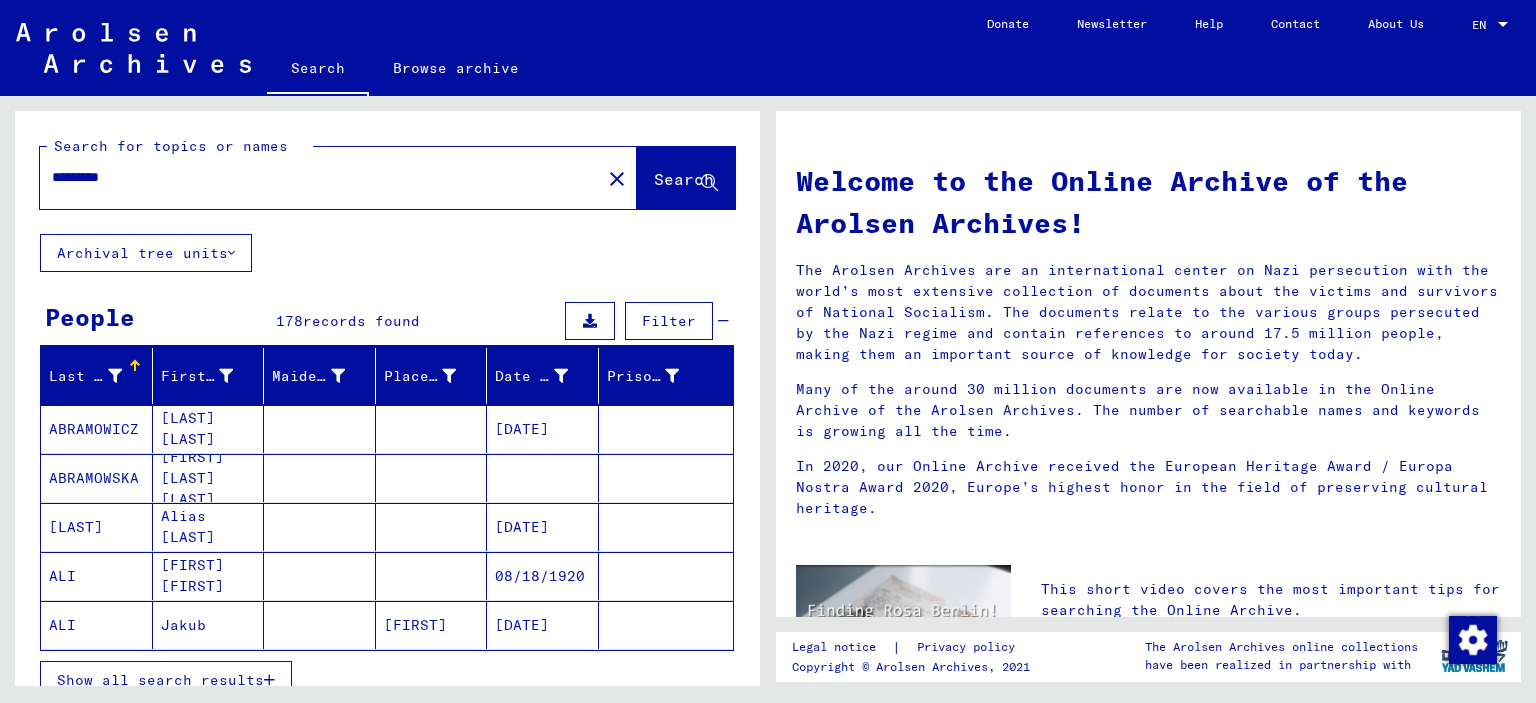 scroll, scrollTop: 156, scrollLeft: 0, axis: vertical 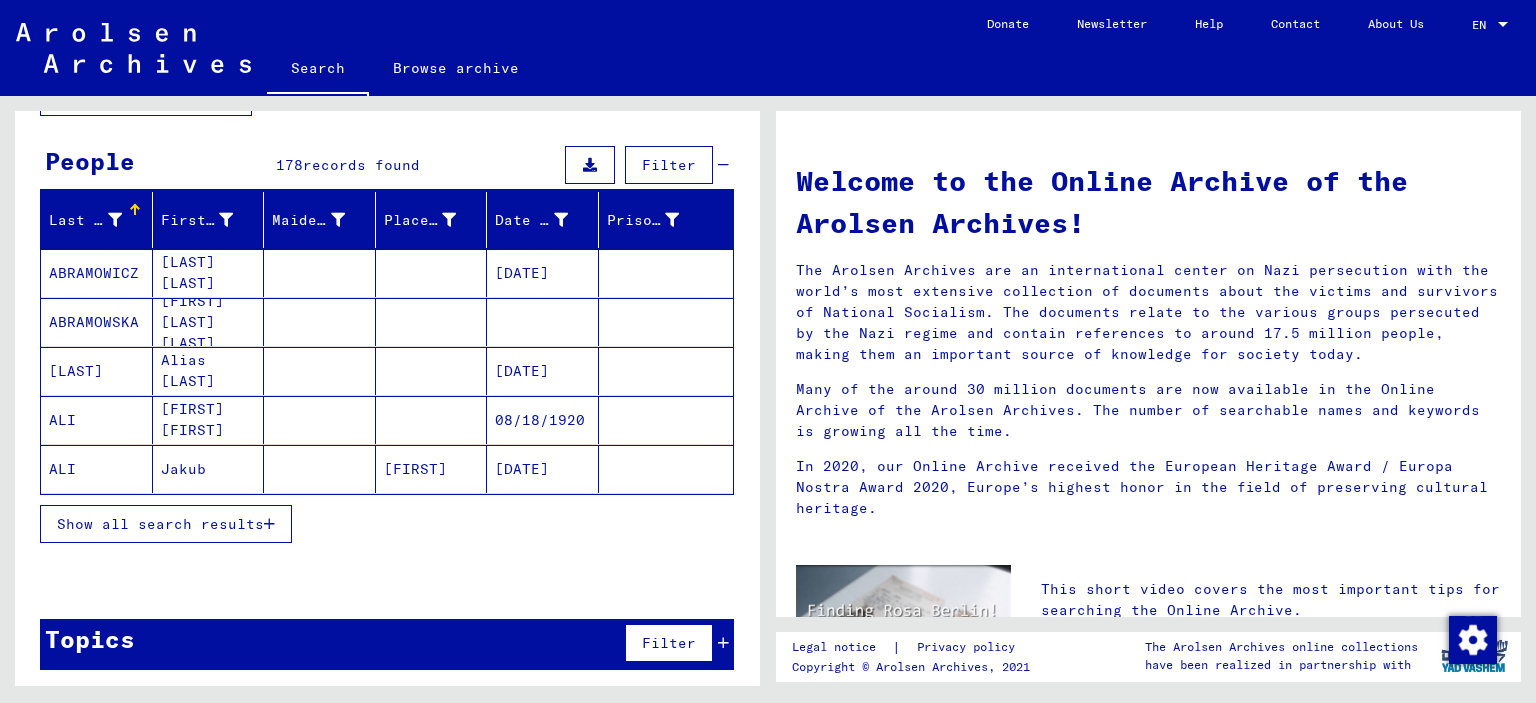 click on "Show all search results" at bounding box center (166, 524) 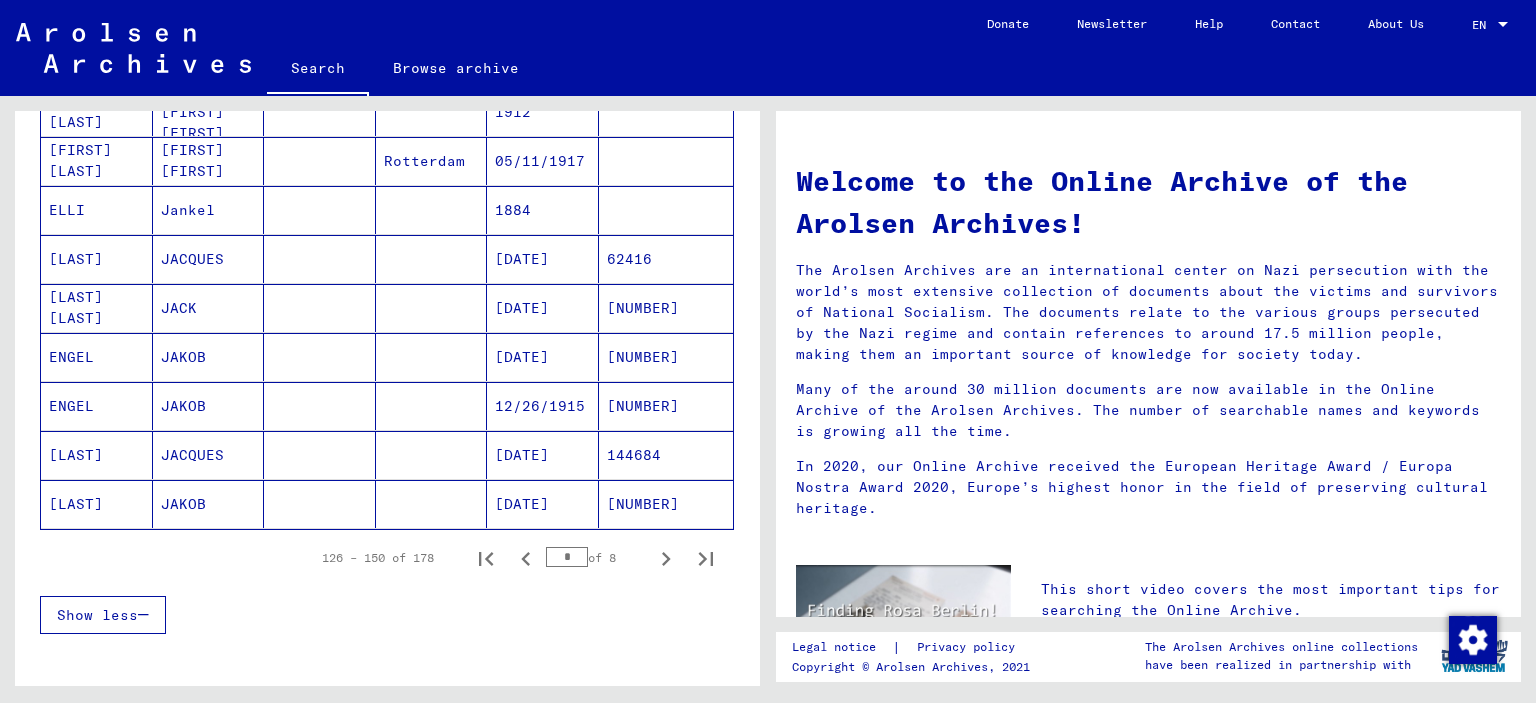 scroll, scrollTop: 1150, scrollLeft: 0, axis: vertical 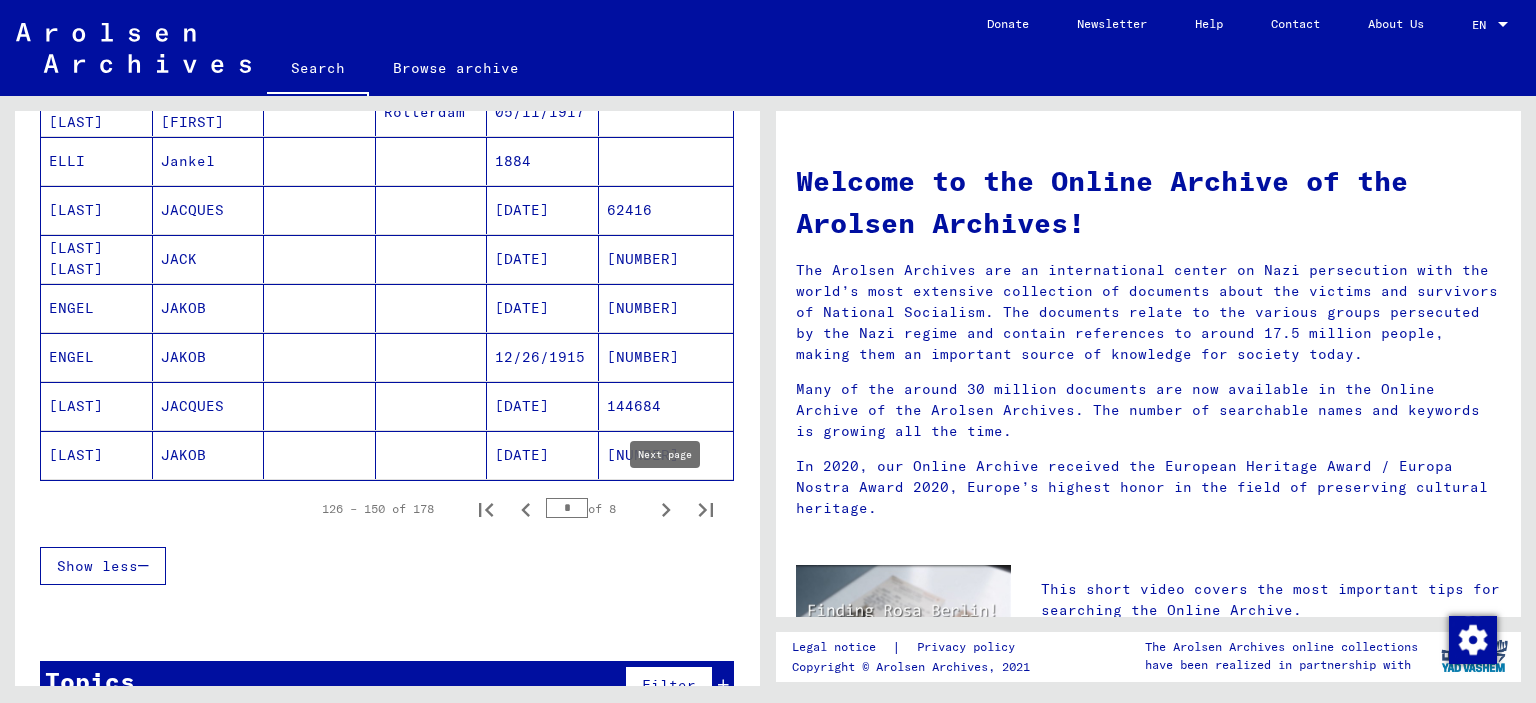 click 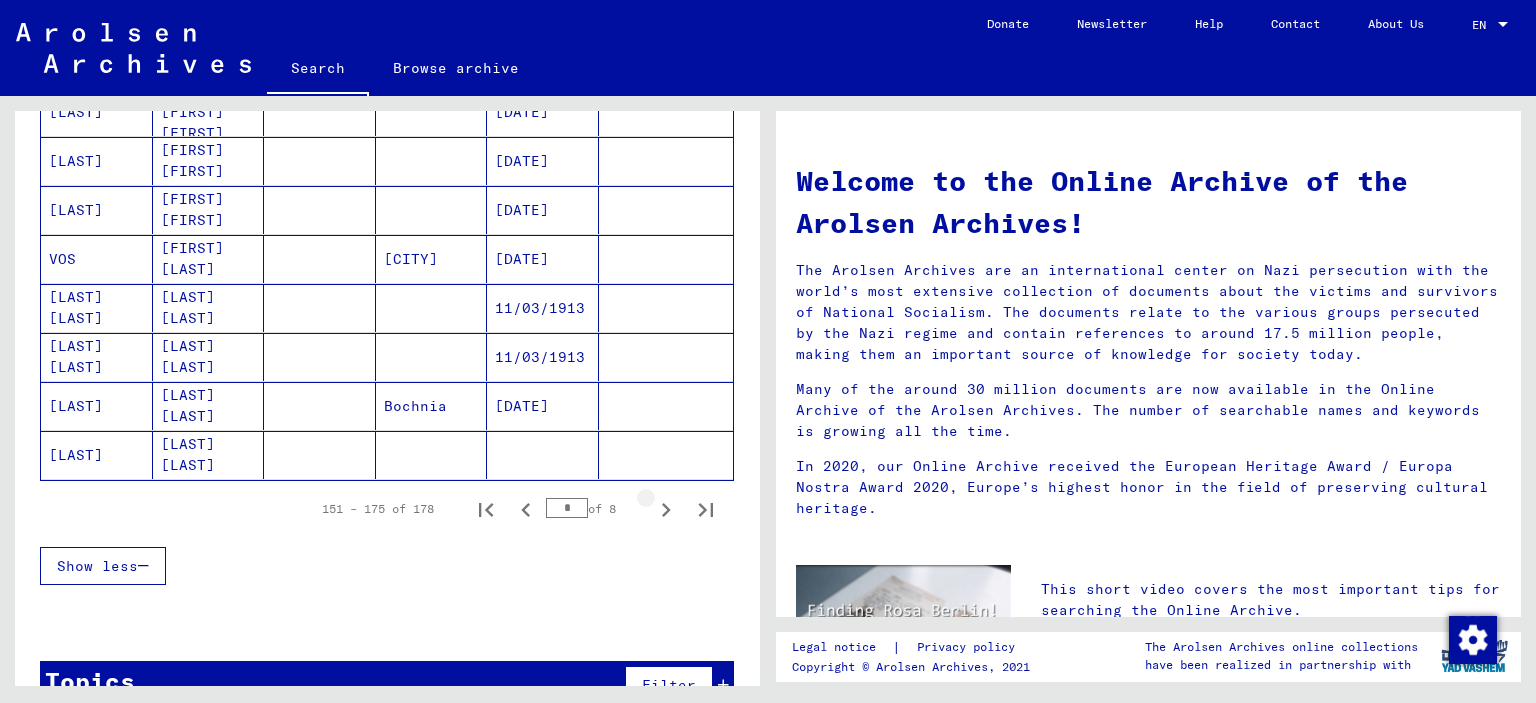 click 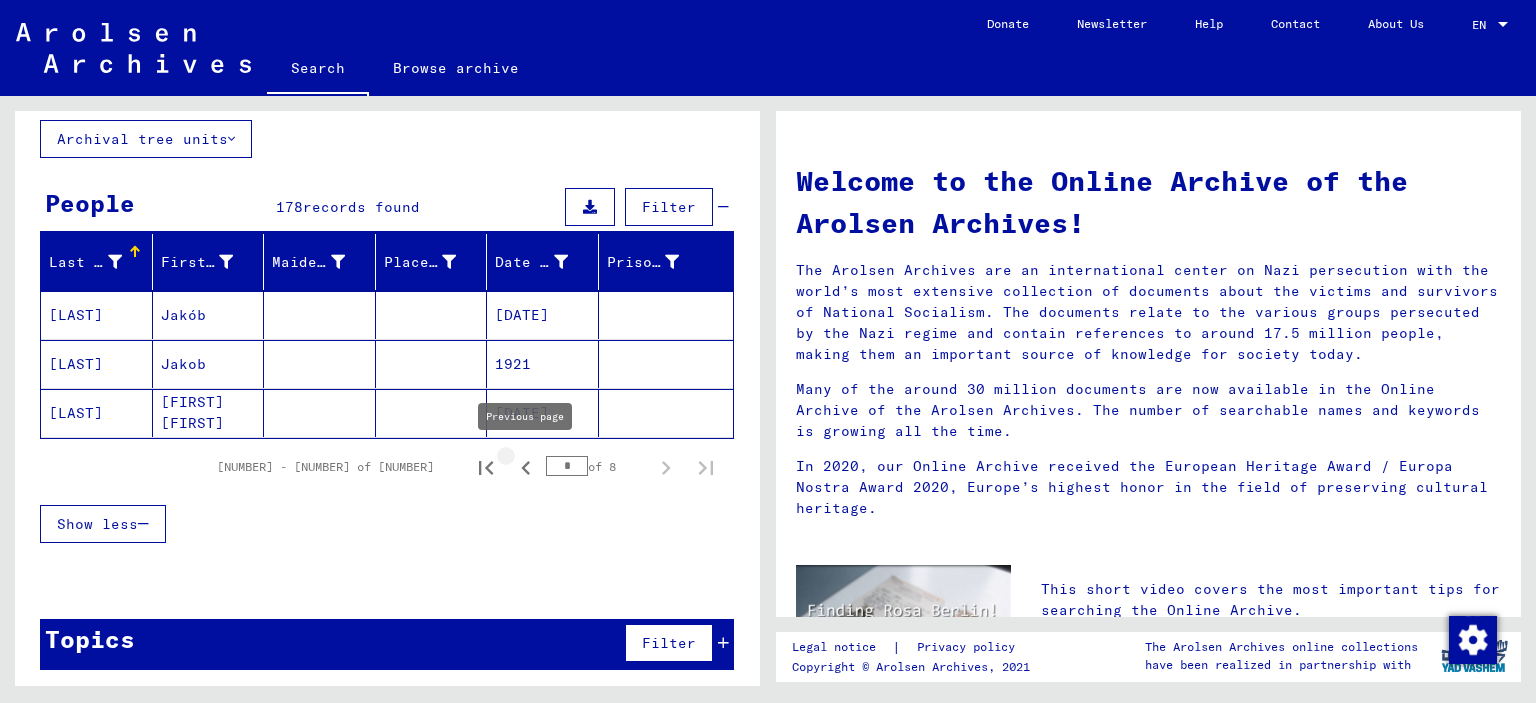 click 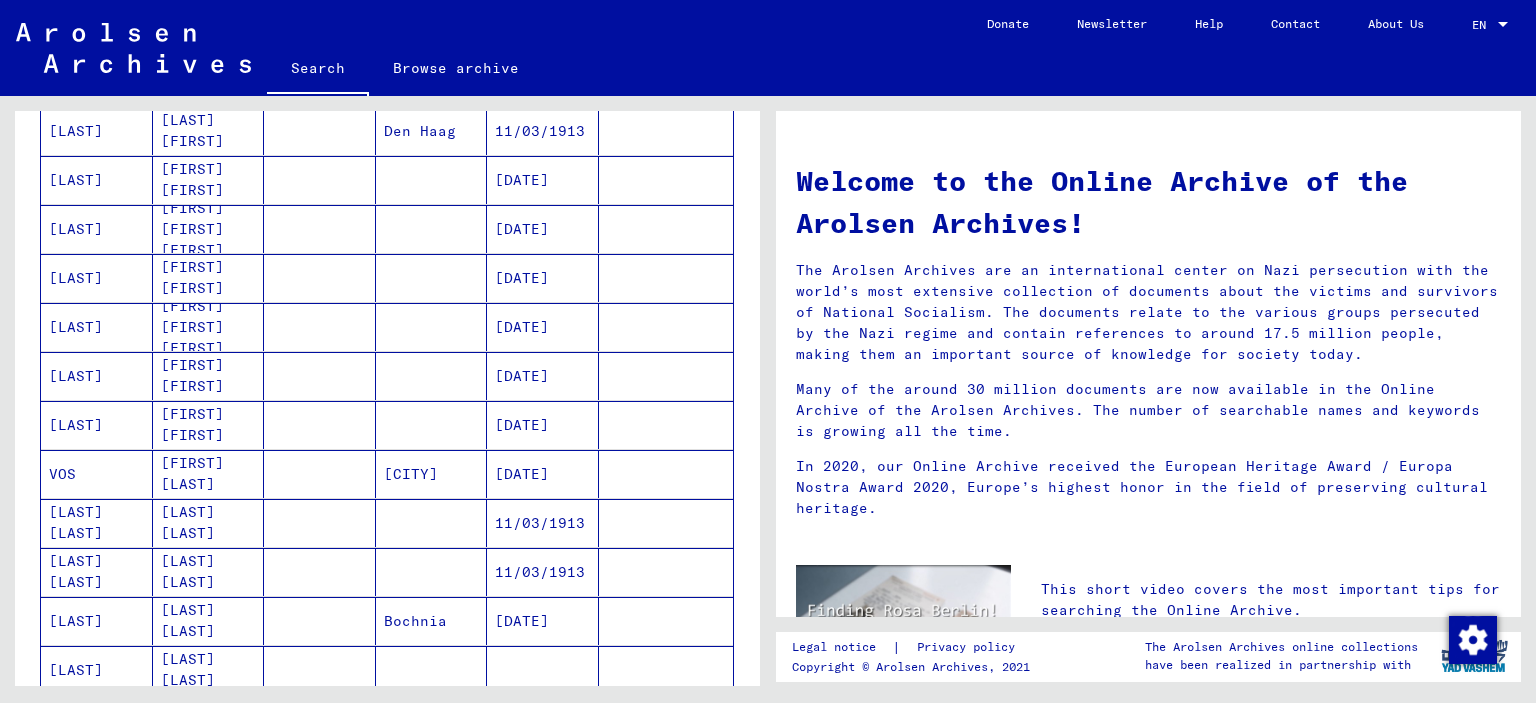 scroll, scrollTop: 1108, scrollLeft: 0, axis: vertical 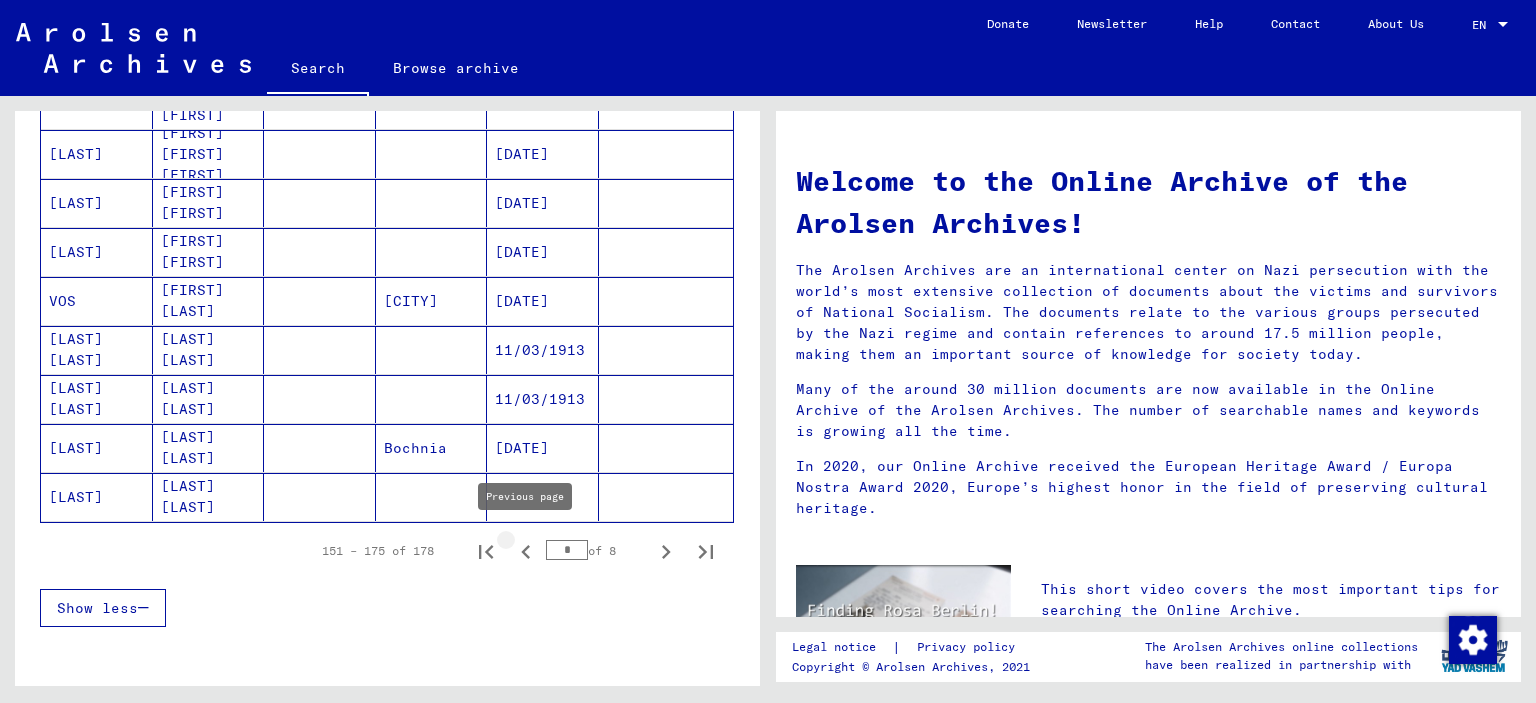 click 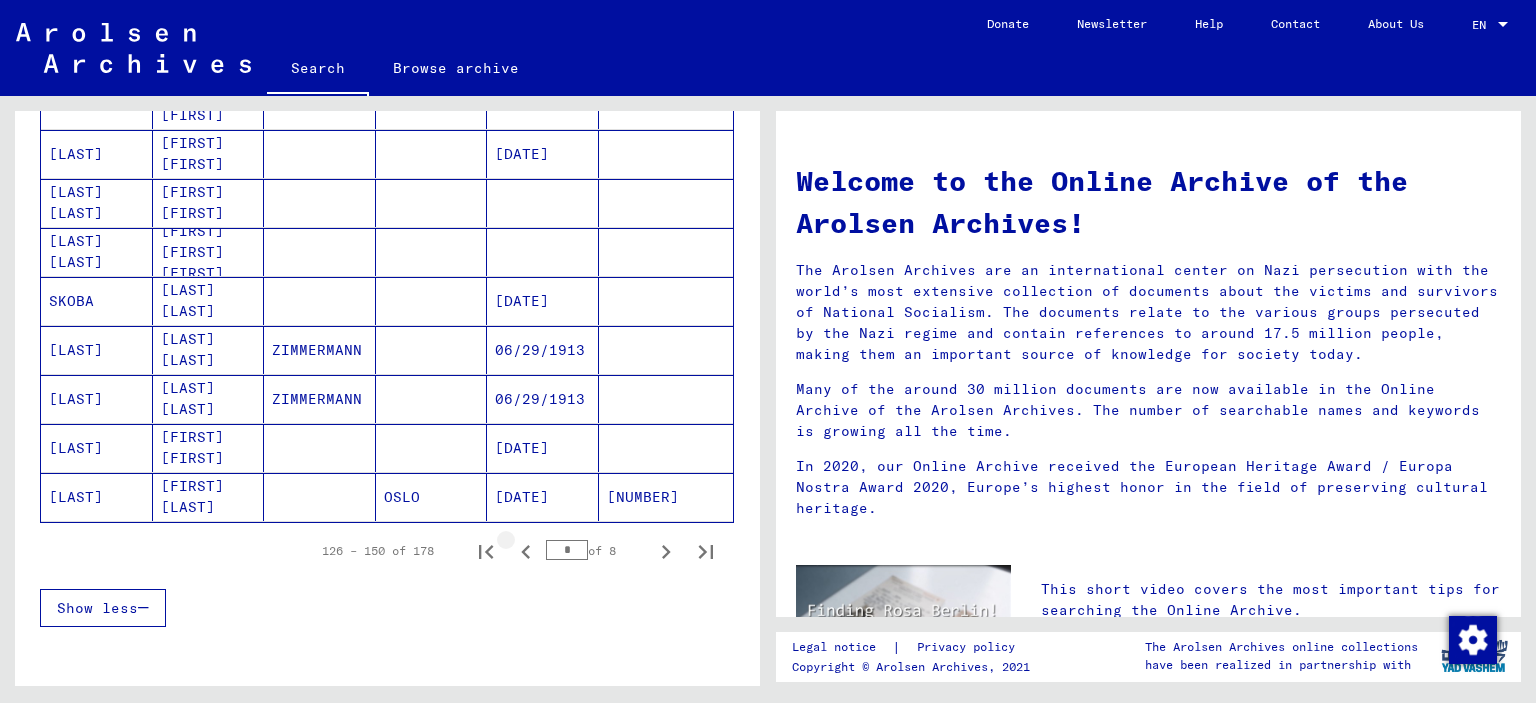 click 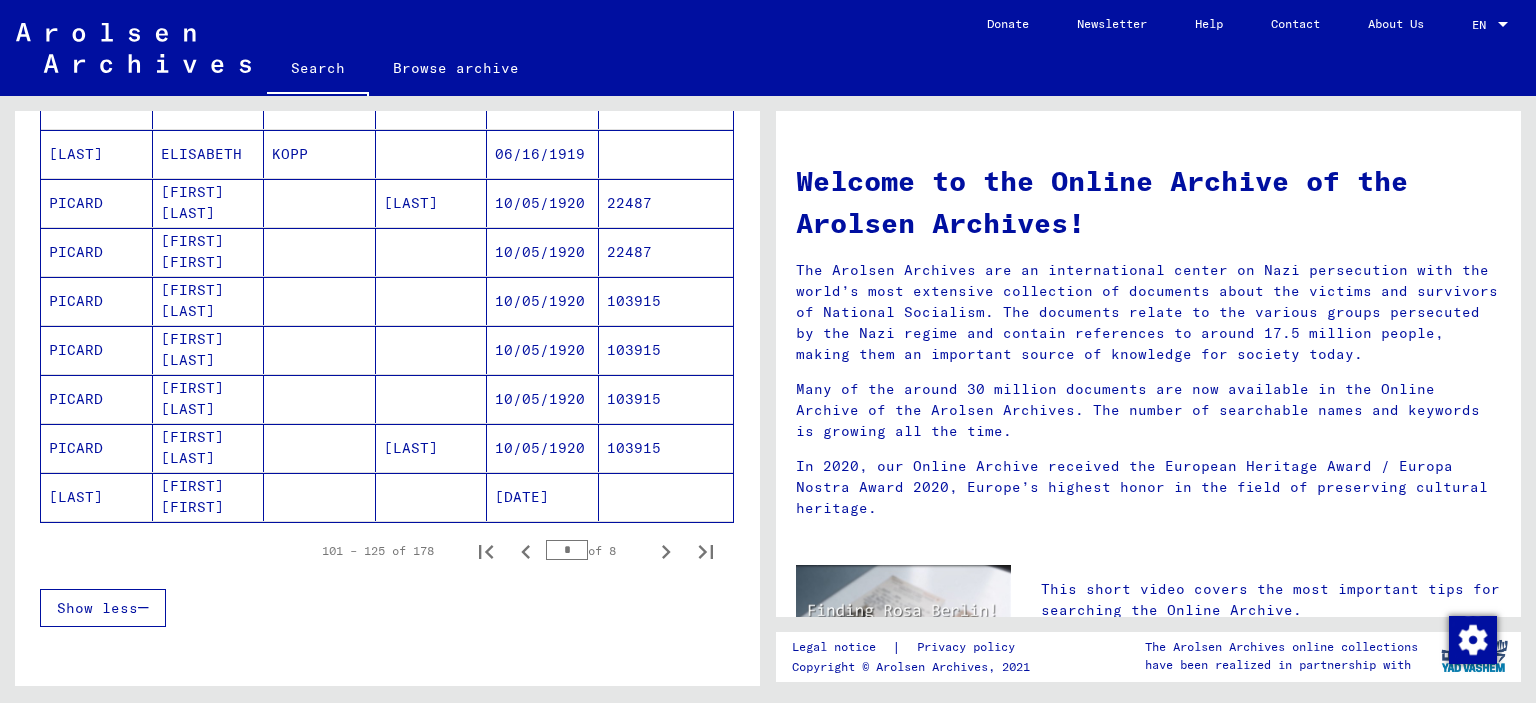 click 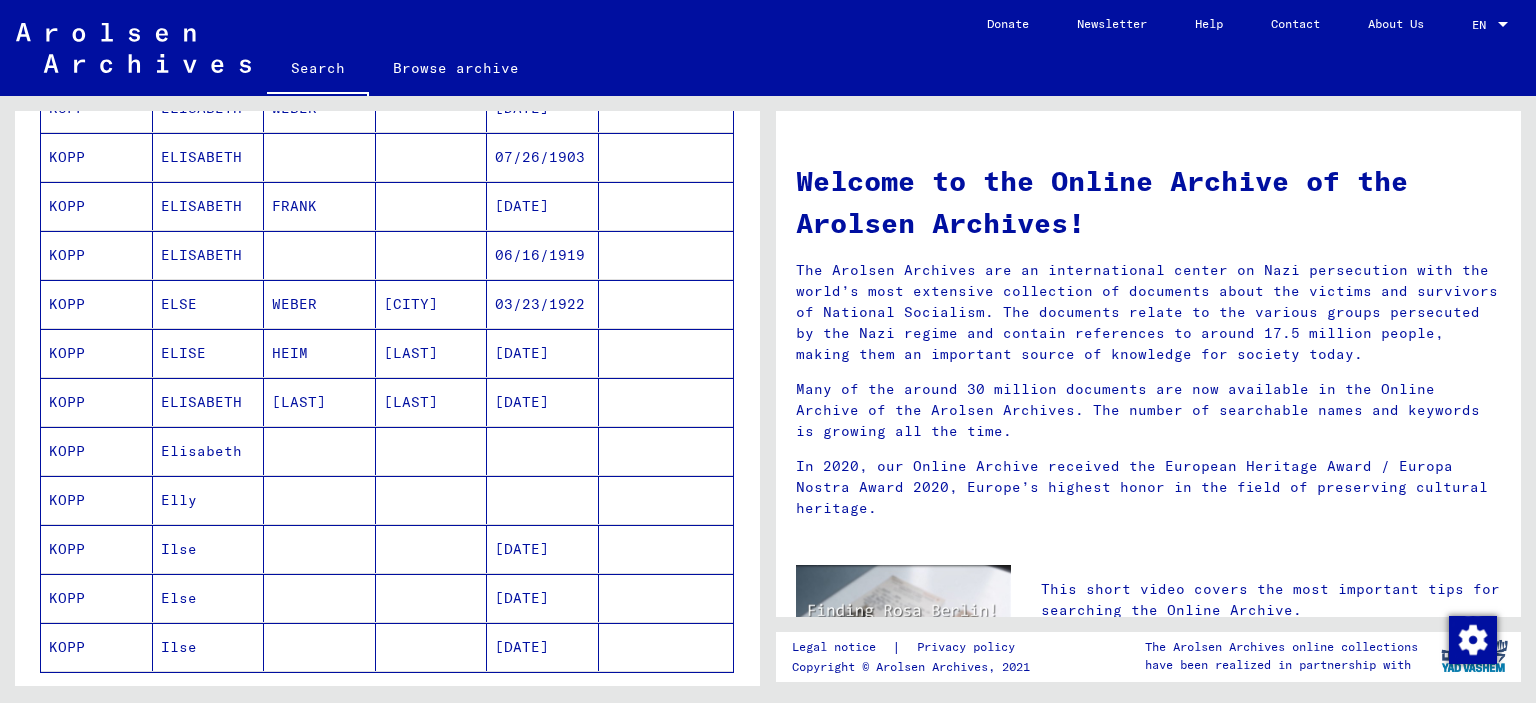 scroll, scrollTop: 998, scrollLeft: 0, axis: vertical 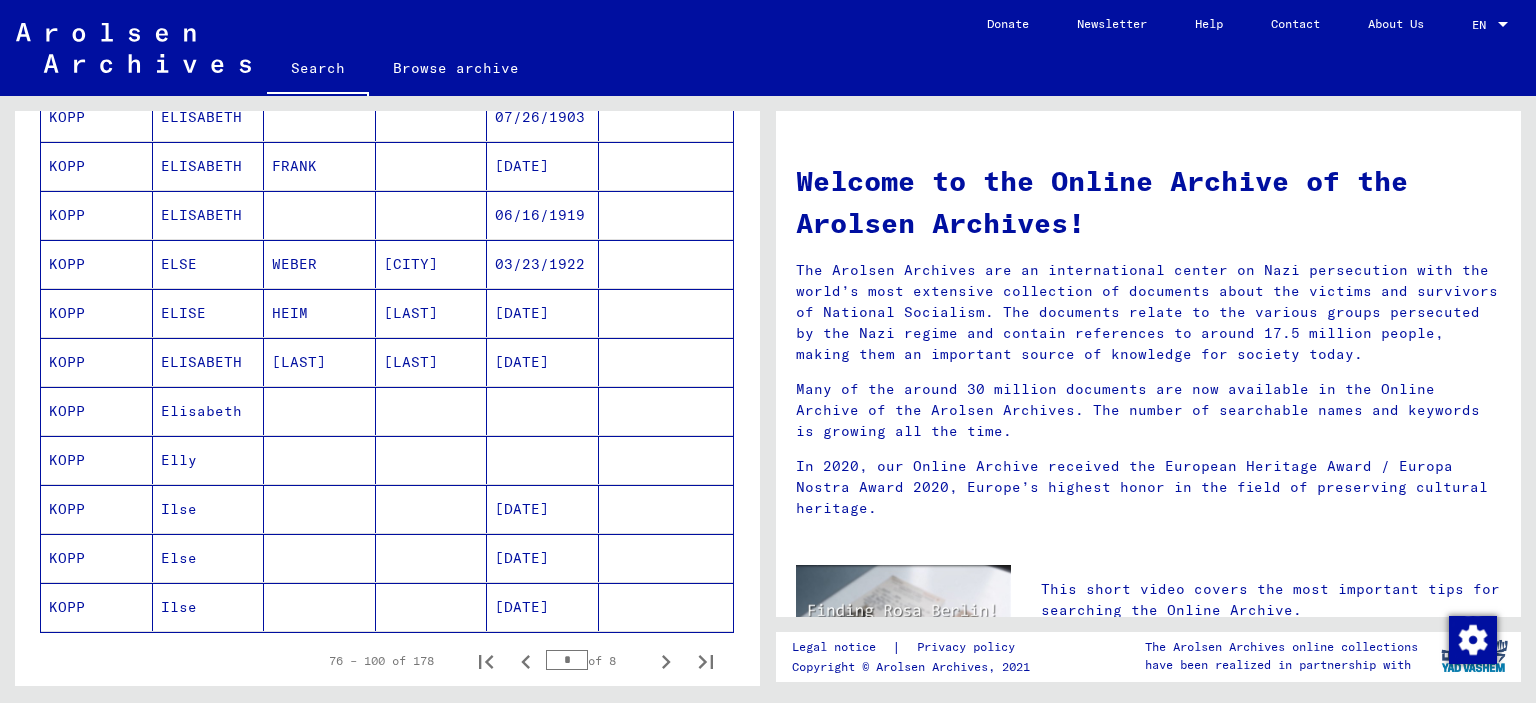 click on "KOPP" at bounding box center (97, 509) 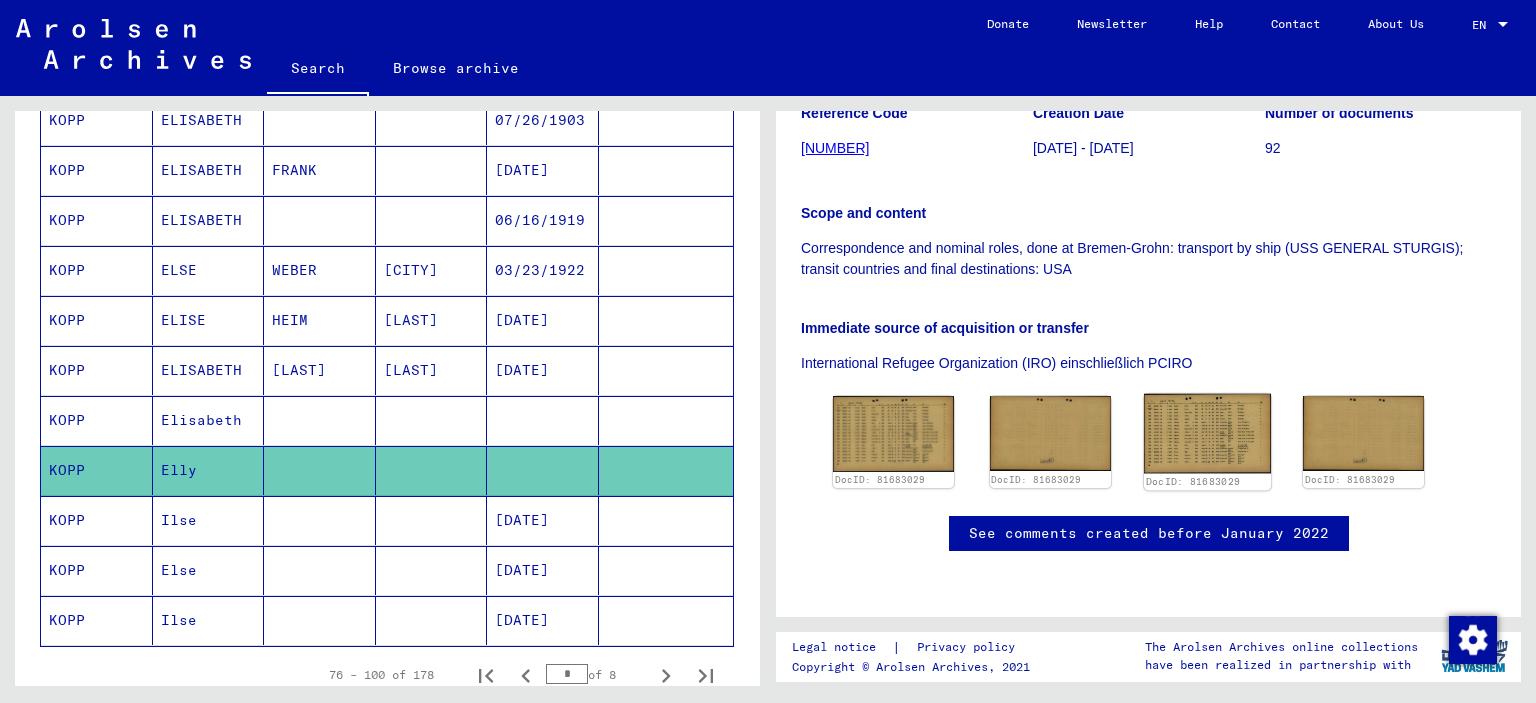 scroll, scrollTop: 331, scrollLeft: 0, axis: vertical 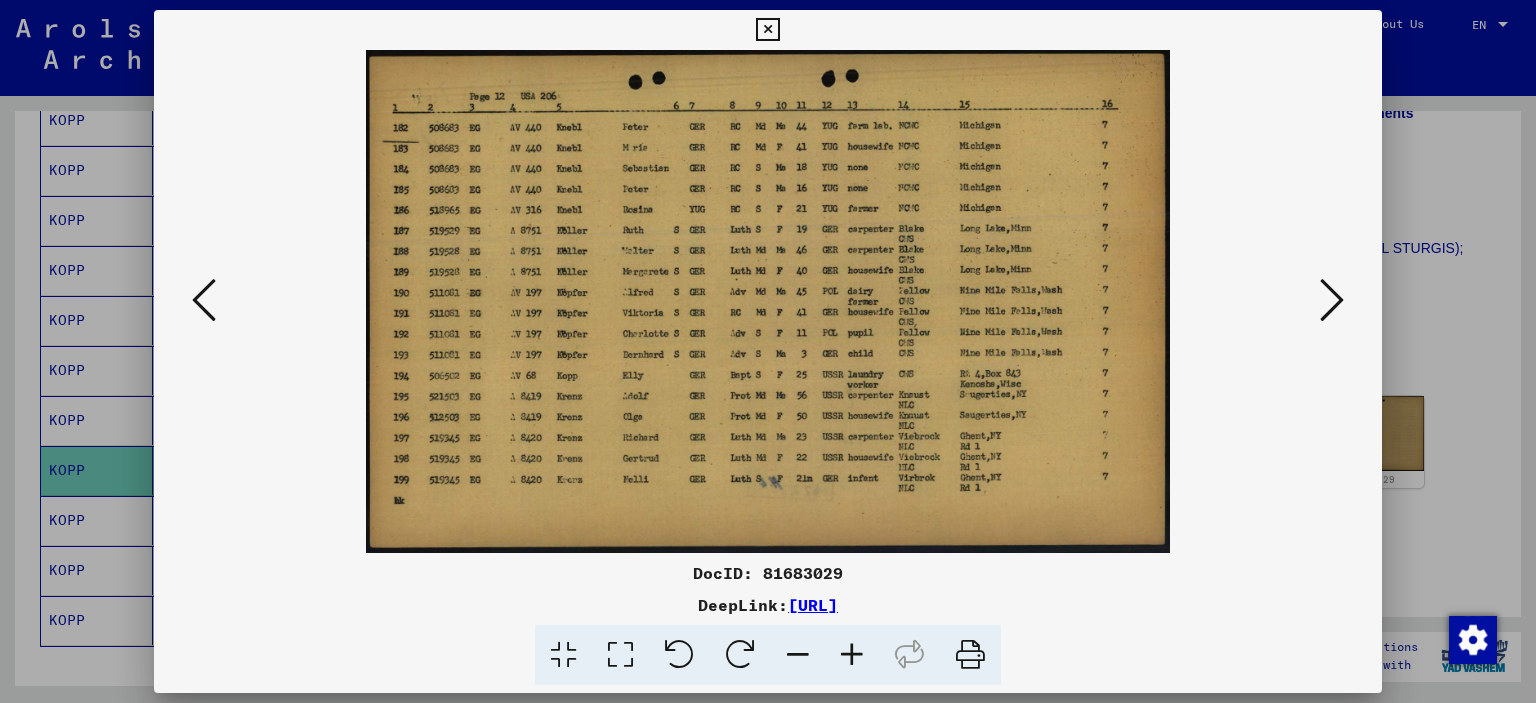 click at bounding box center [767, 30] 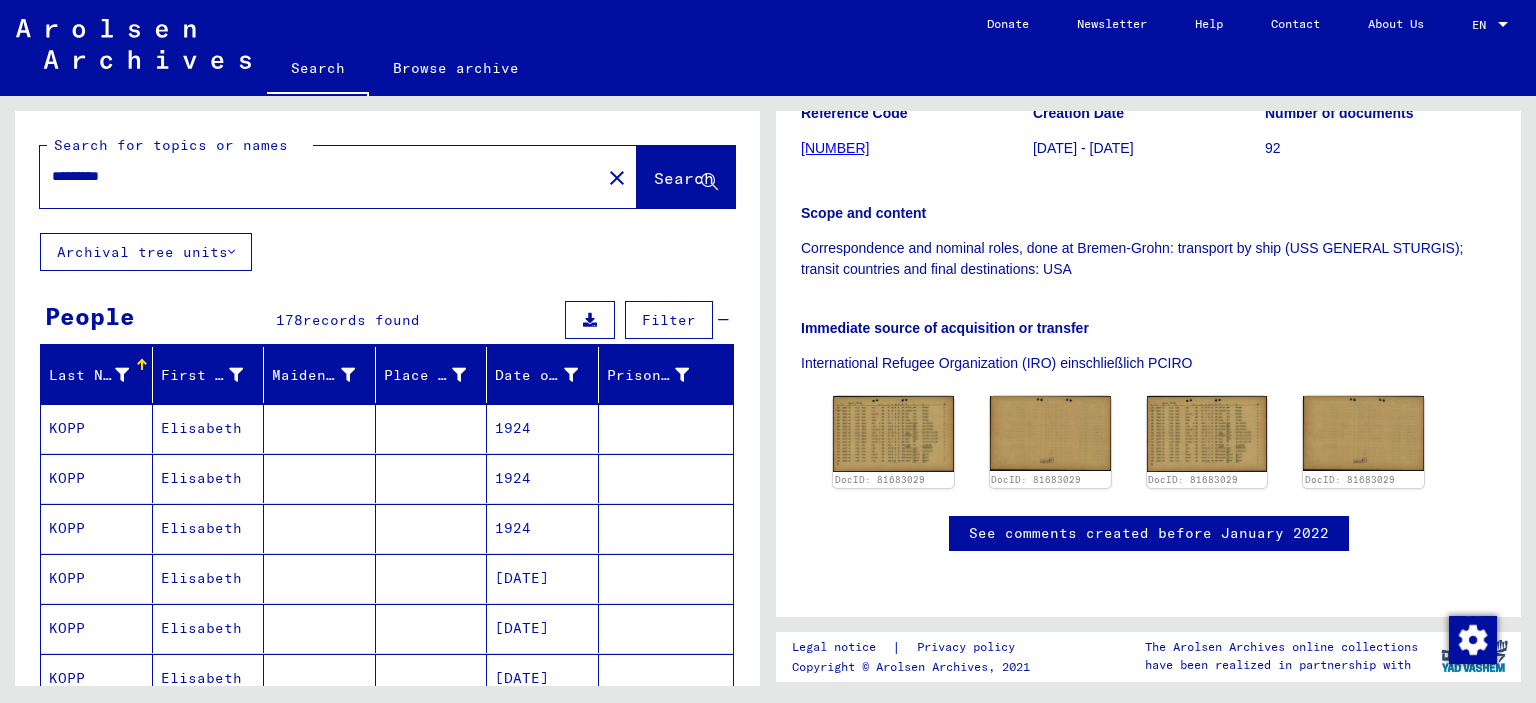 scroll, scrollTop: 0, scrollLeft: 0, axis: both 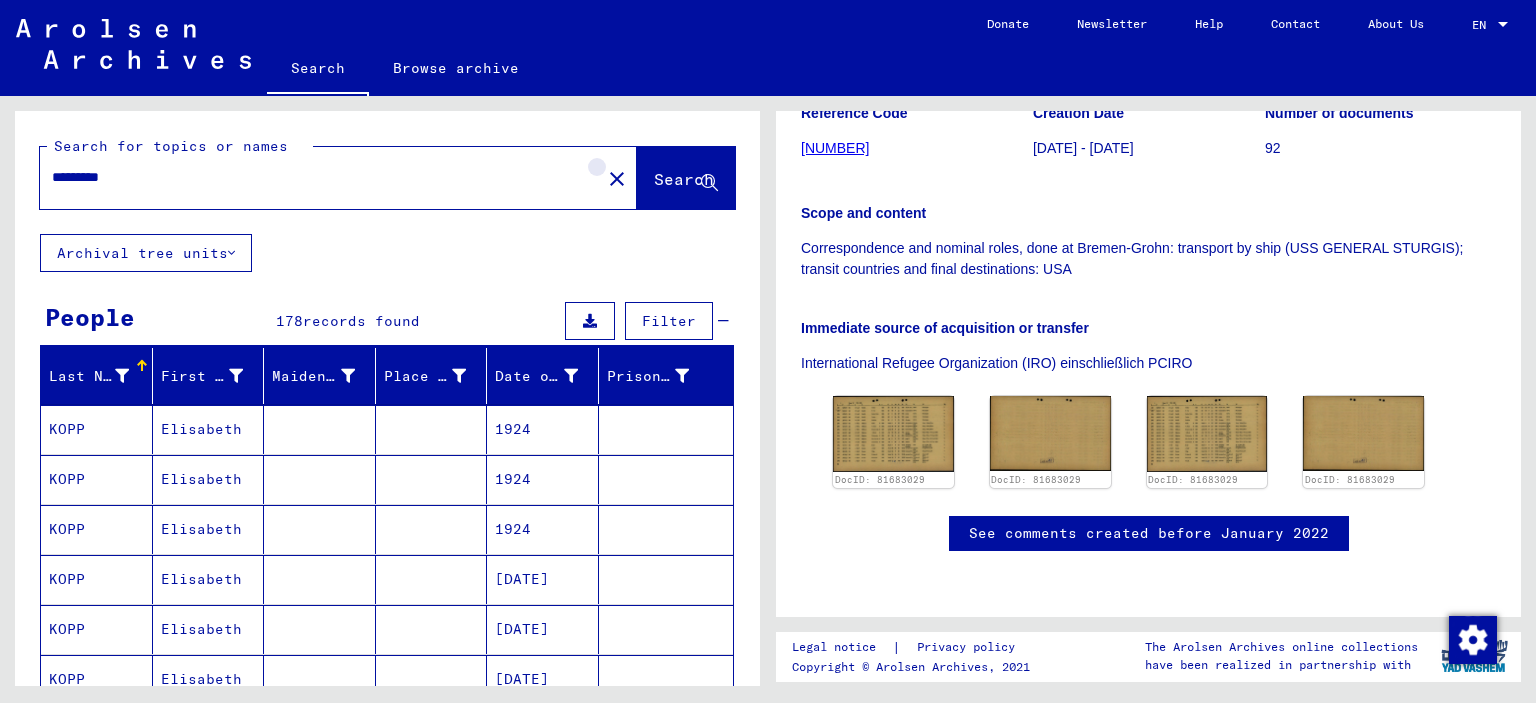 click on "close" 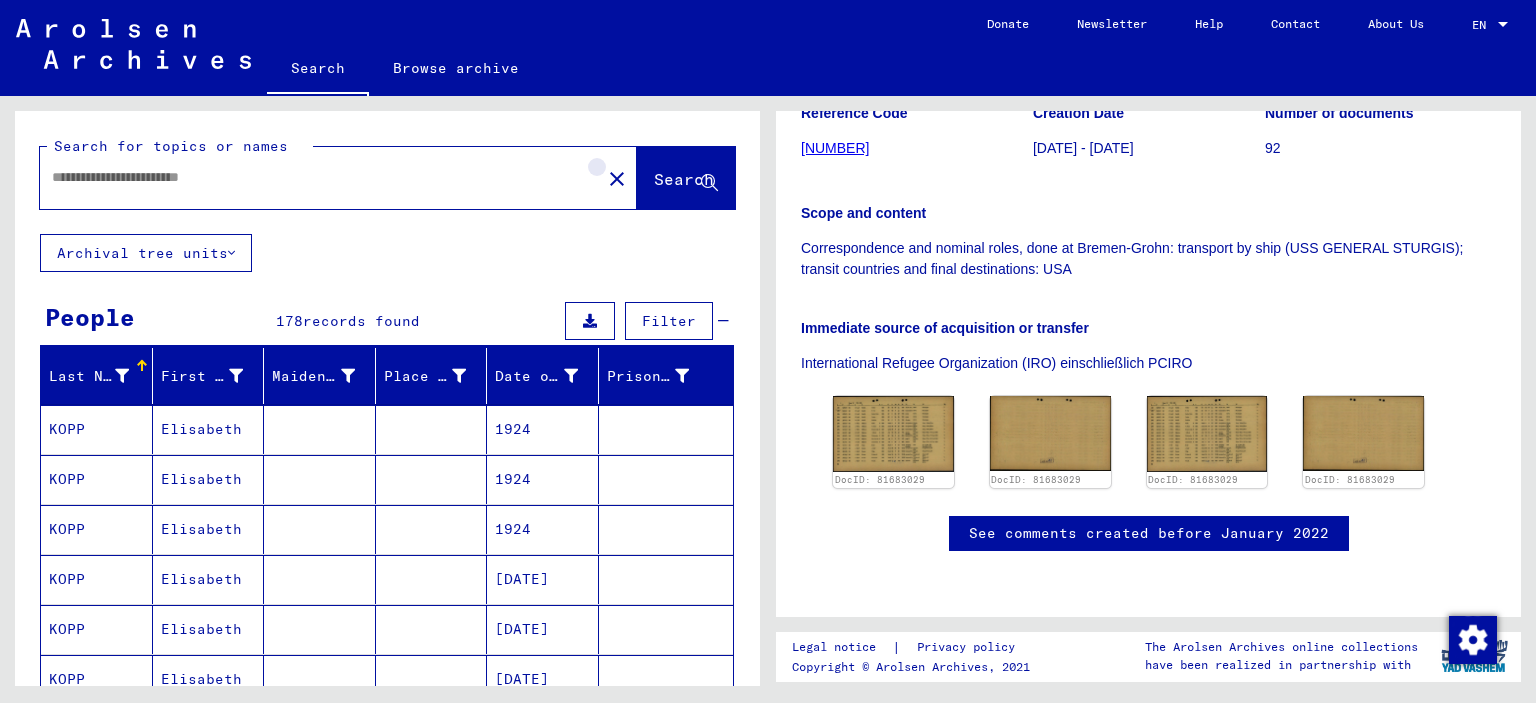 scroll, scrollTop: 0, scrollLeft: 0, axis: both 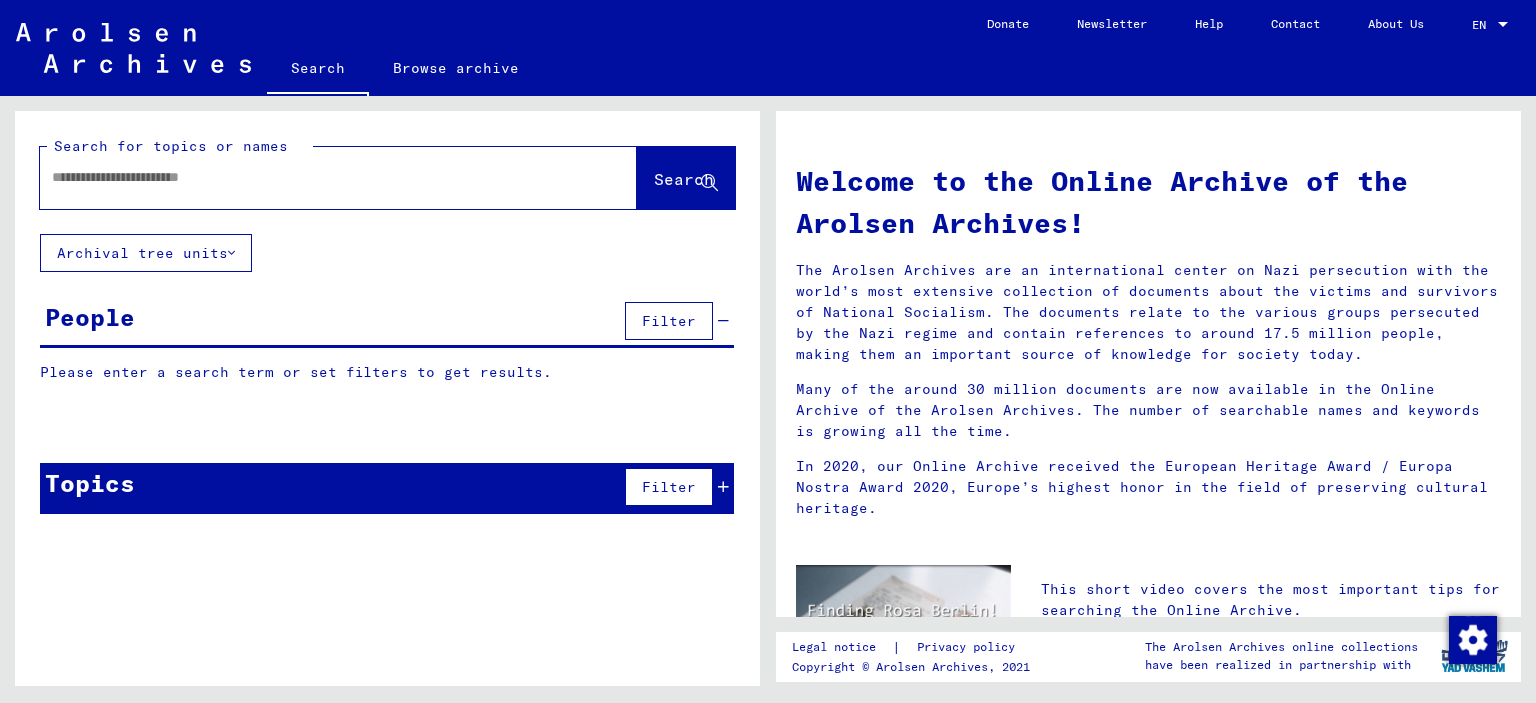 click at bounding box center (314, 177) 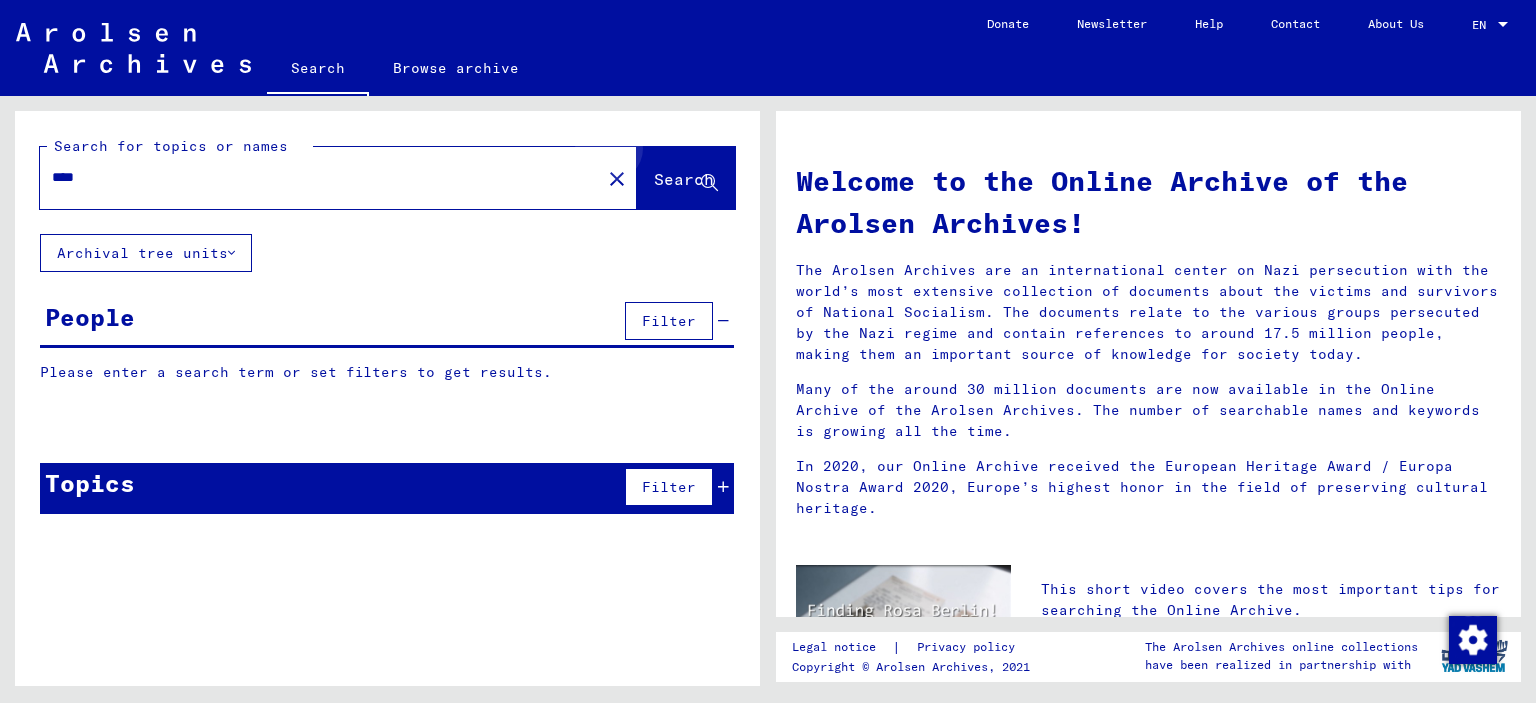 click on "Search" 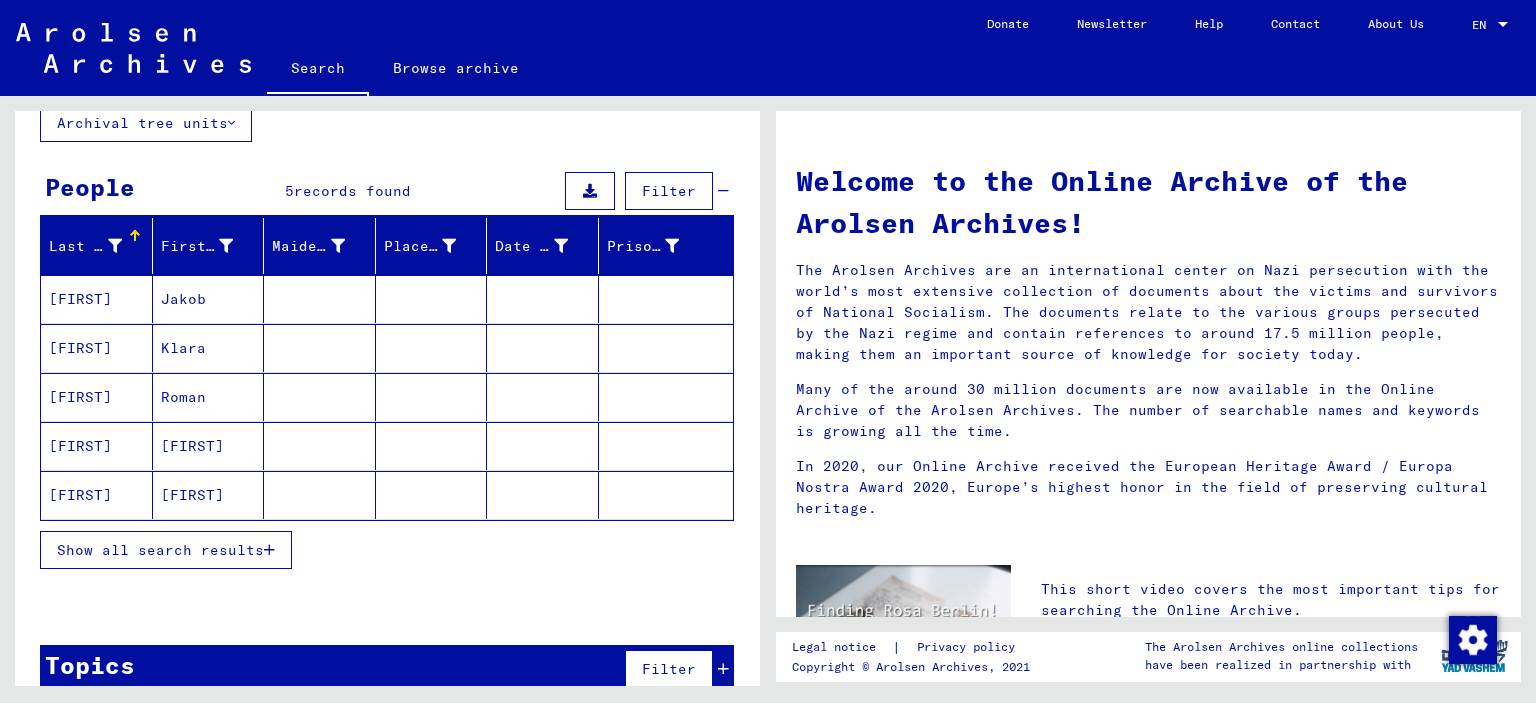 scroll, scrollTop: 156, scrollLeft: 0, axis: vertical 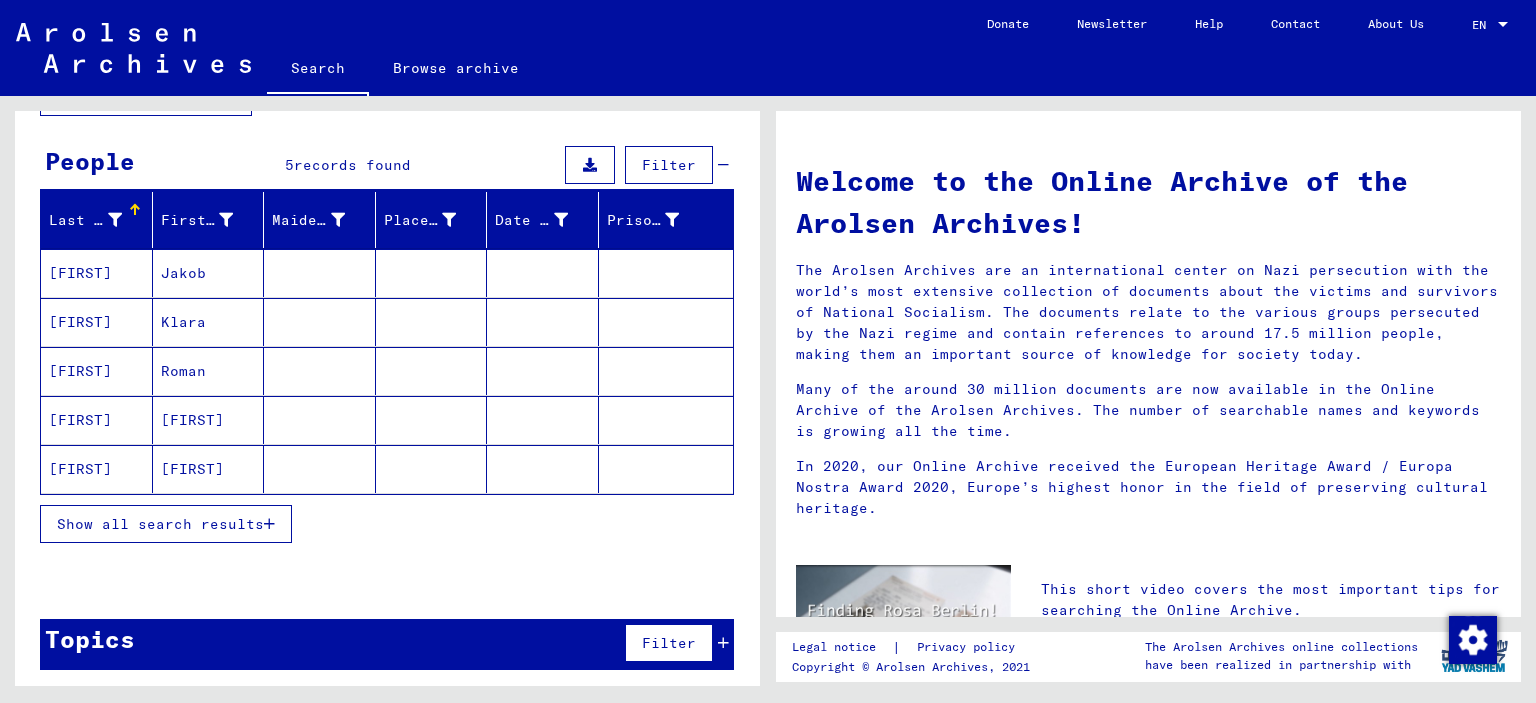 click at bounding box center [269, 524] 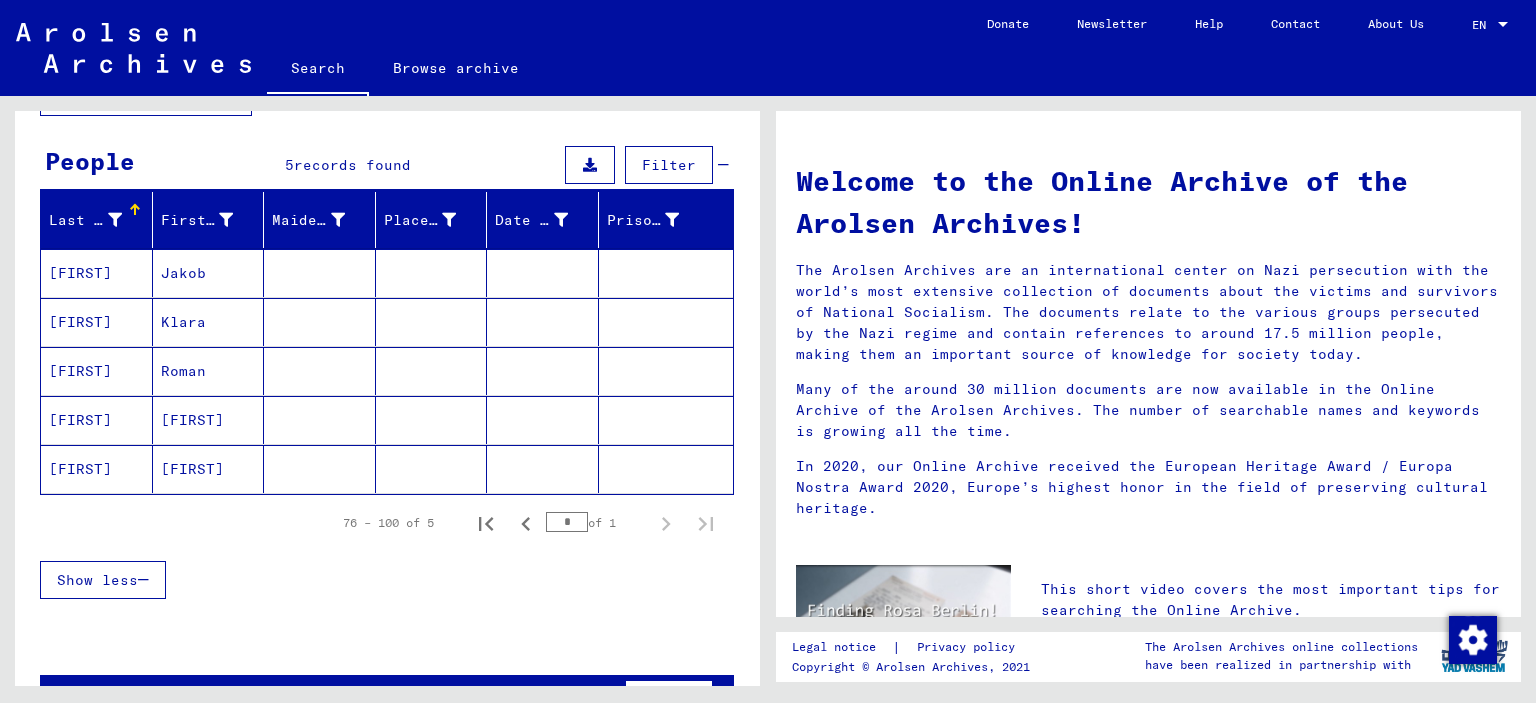 scroll, scrollTop: 0, scrollLeft: 0, axis: both 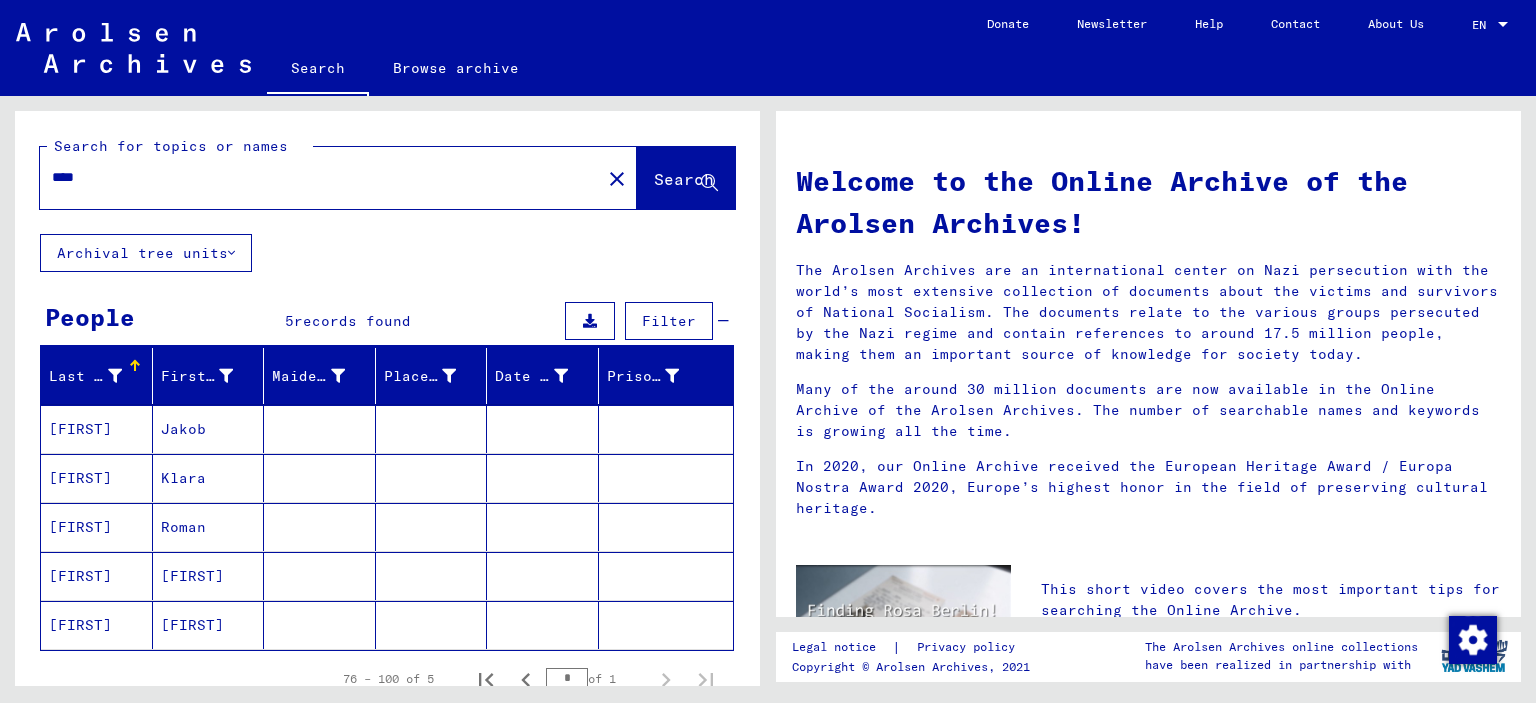 drag, startPoint x: 97, startPoint y: 178, endPoint x: 0, endPoint y: 175, distance: 97.04638 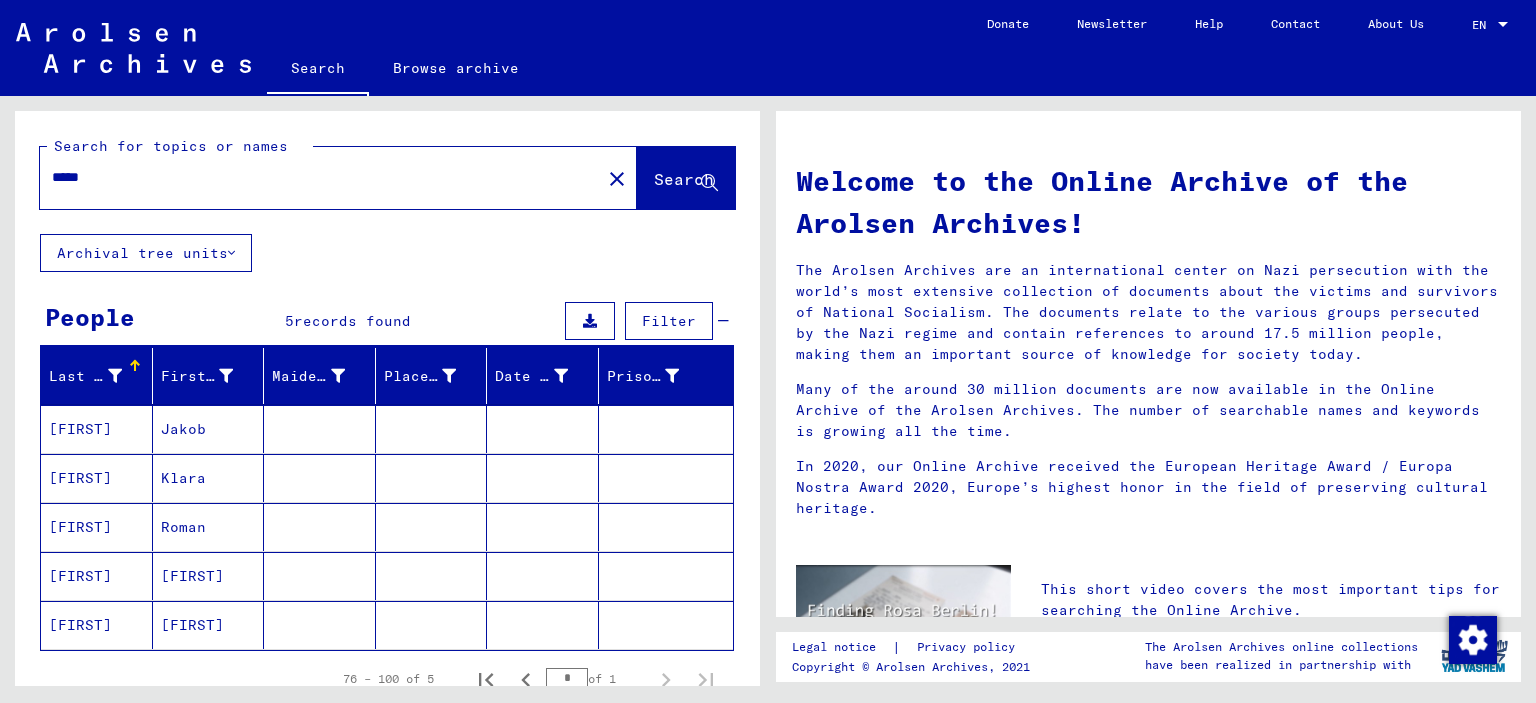 click on "Search" 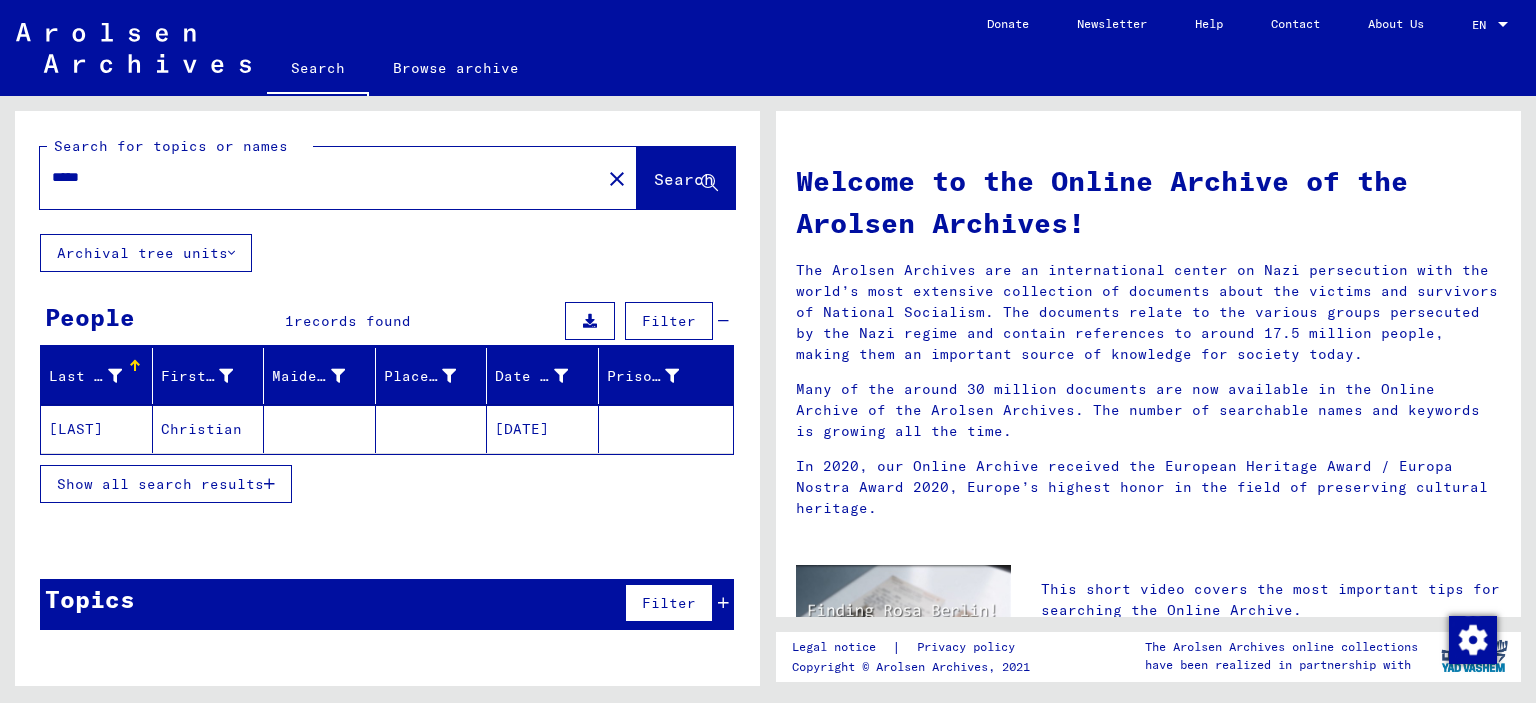 drag, startPoint x: 109, startPoint y: 178, endPoint x: 0, endPoint y: 195, distance: 110.317726 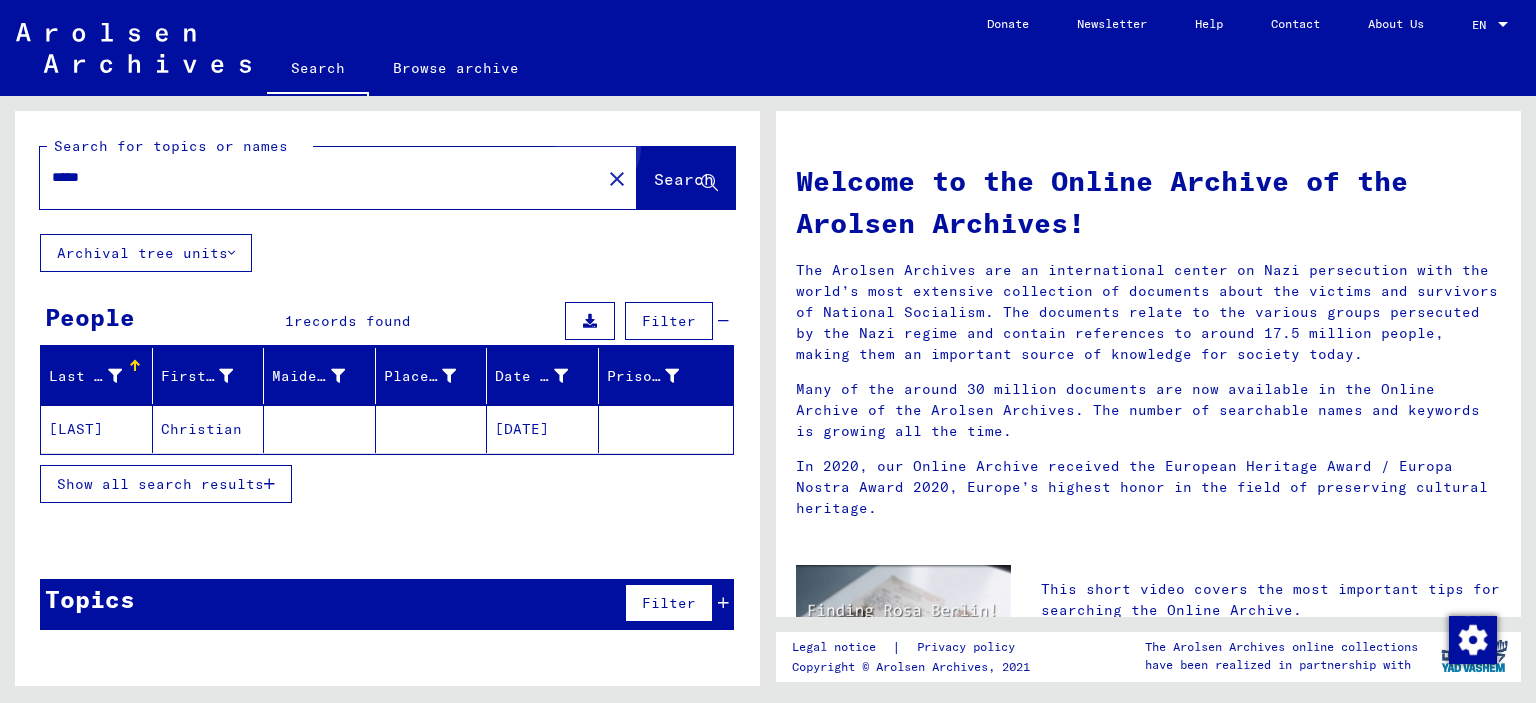 click on "Search" 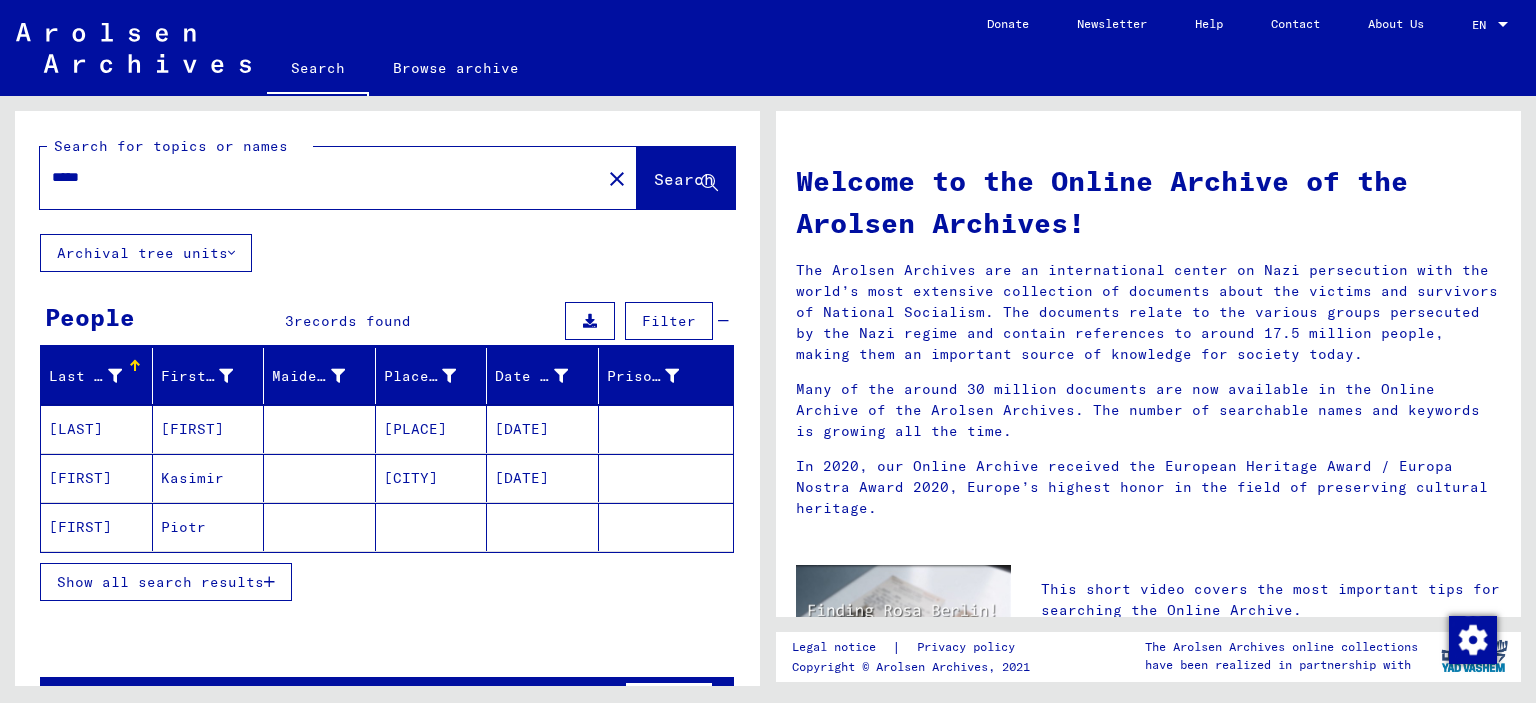 drag, startPoint x: 123, startPoint y: 182, endPoint x: 0, endPoint y: 210, distance: 126.146736 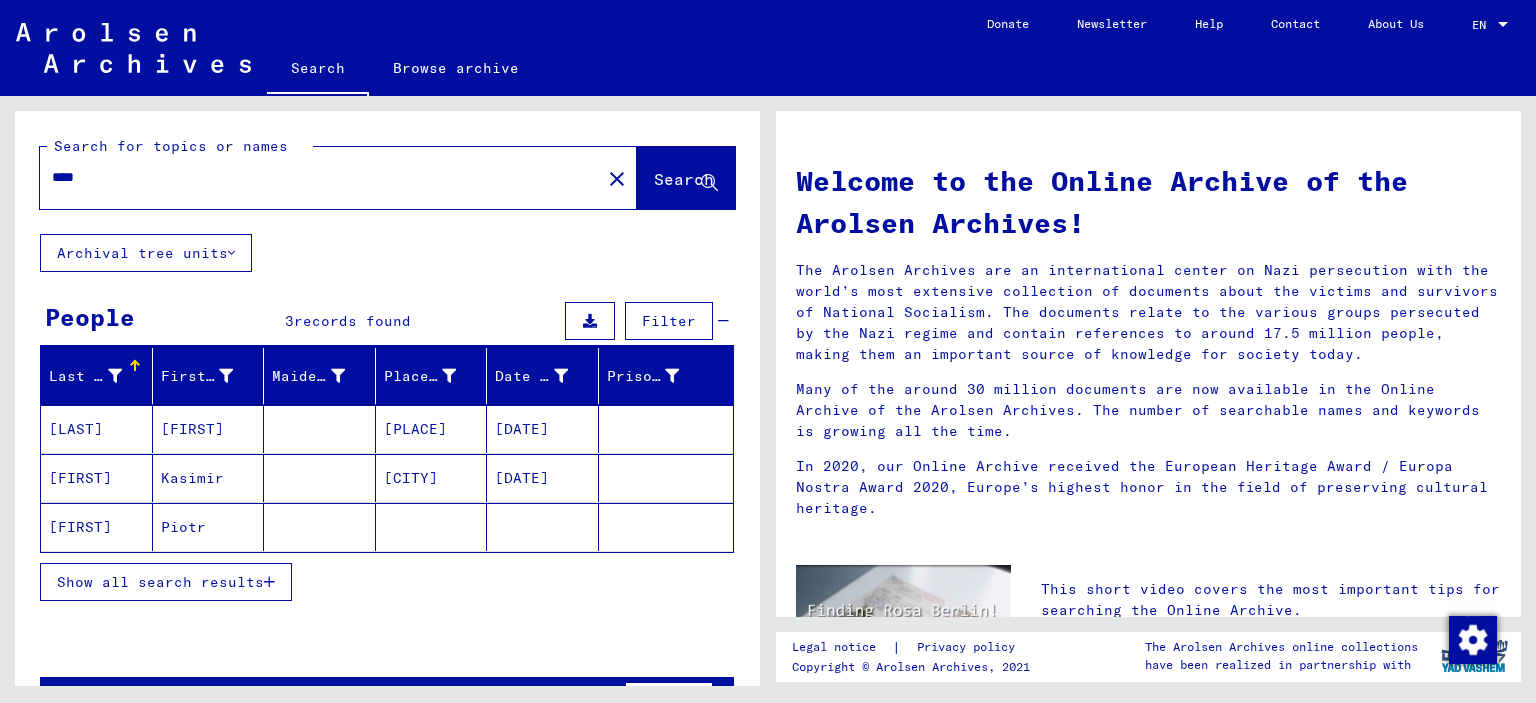 type on "****" 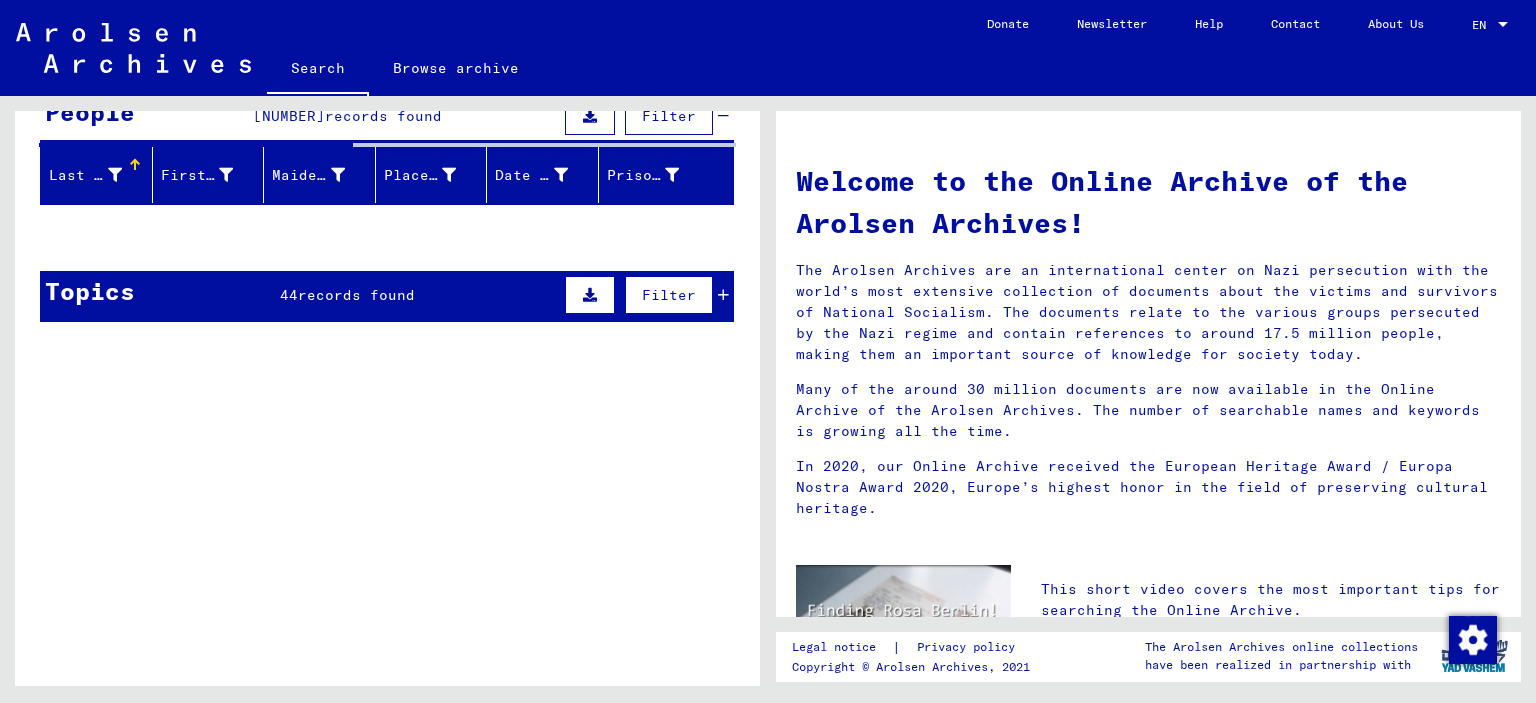 scroll, scrollTop: 221, scrollLeft: 0, axis: vertical 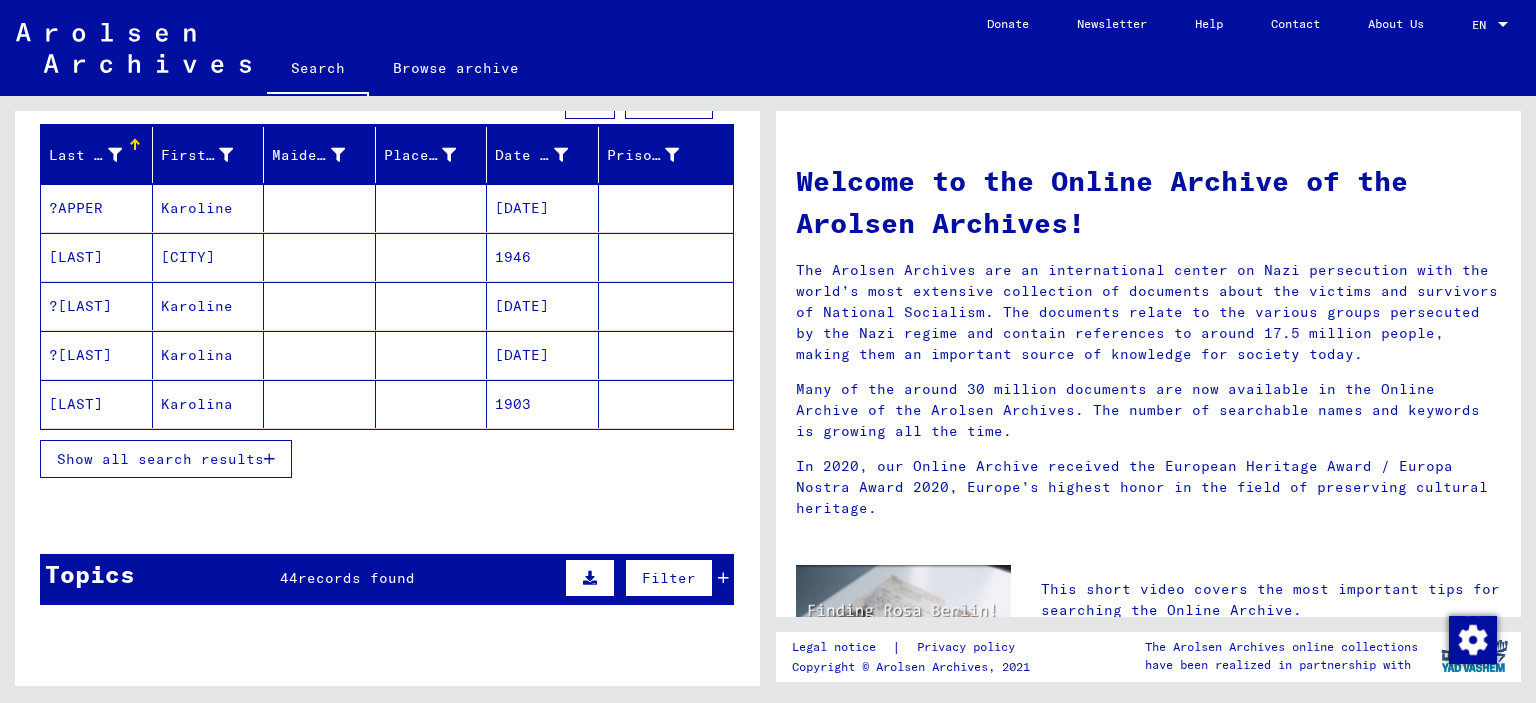 click at bounding box center (269, 459) 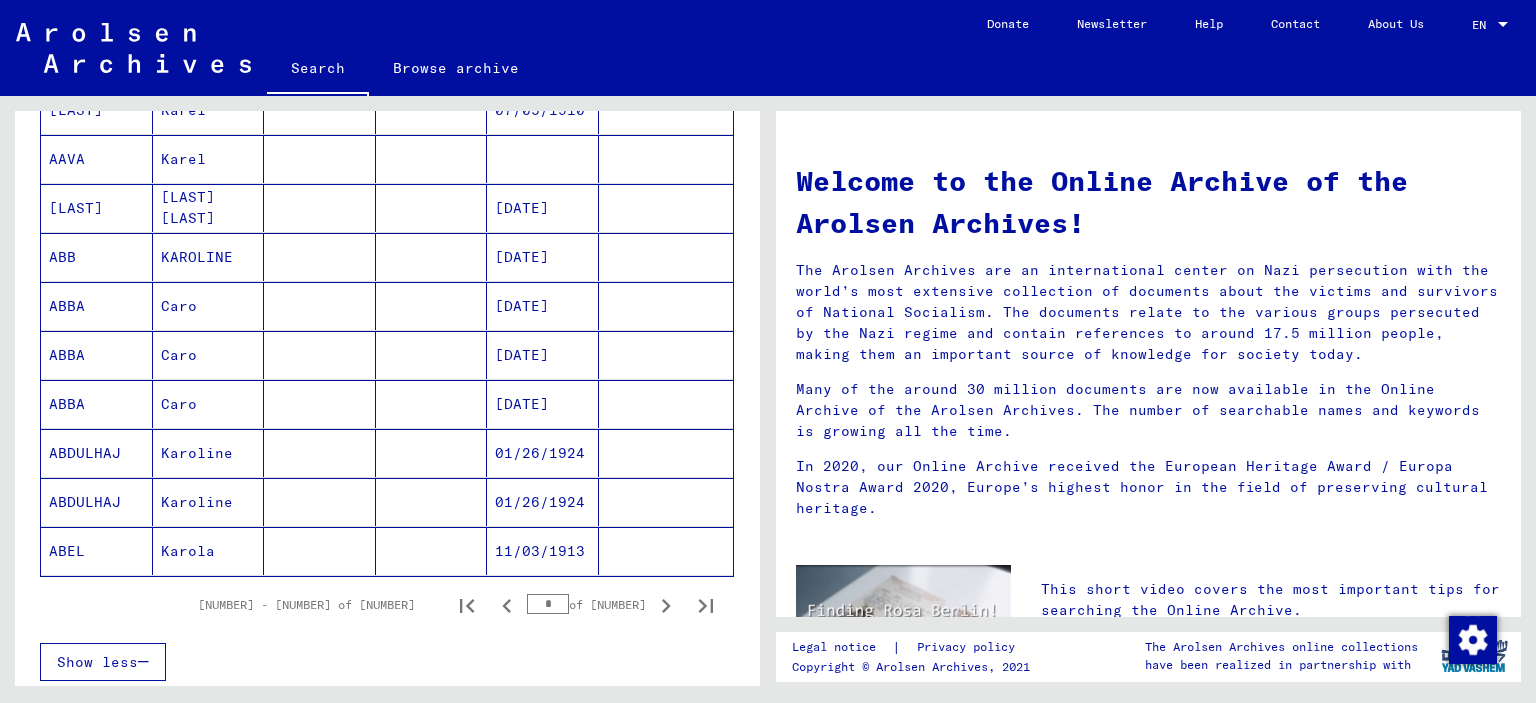 scroll, scrollTop: 1104, scrollLeft: 0, axis: vertical 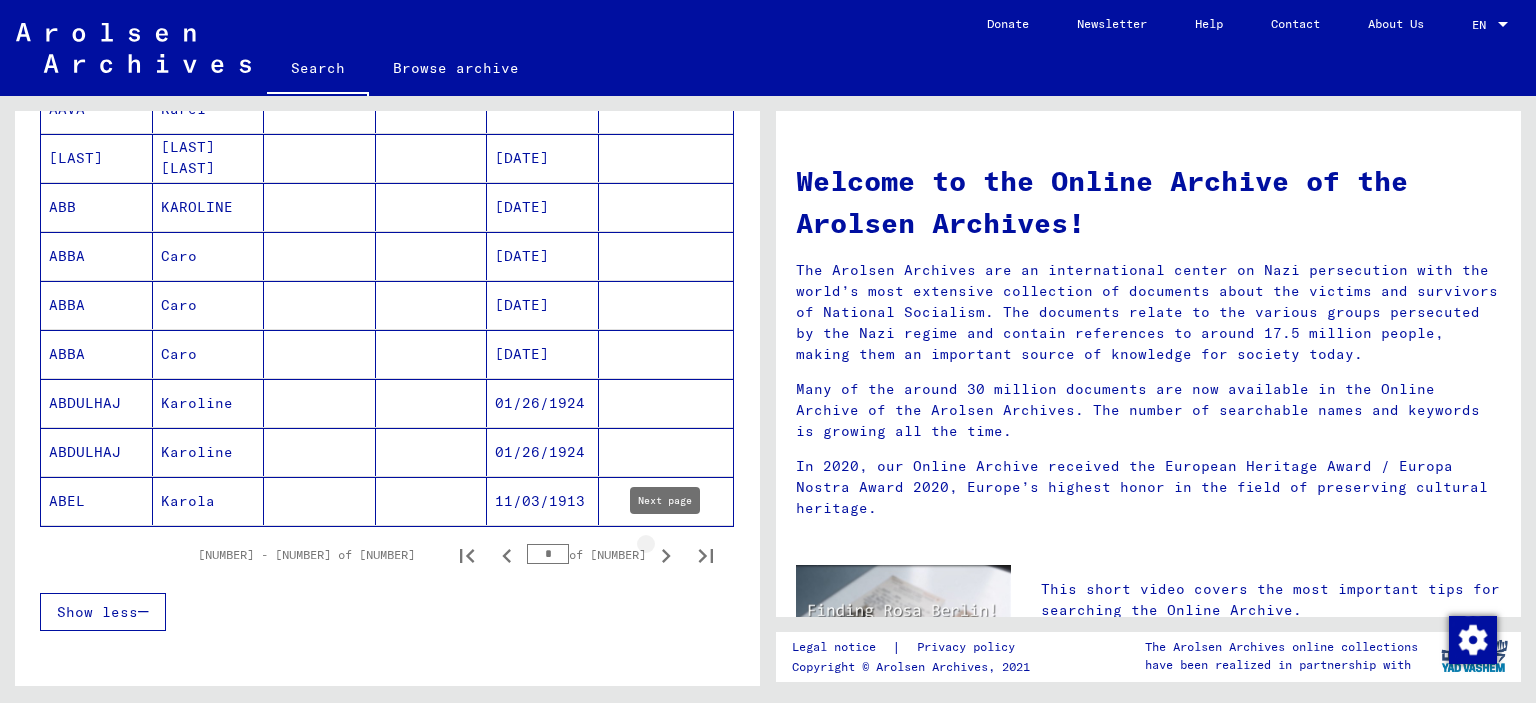 click 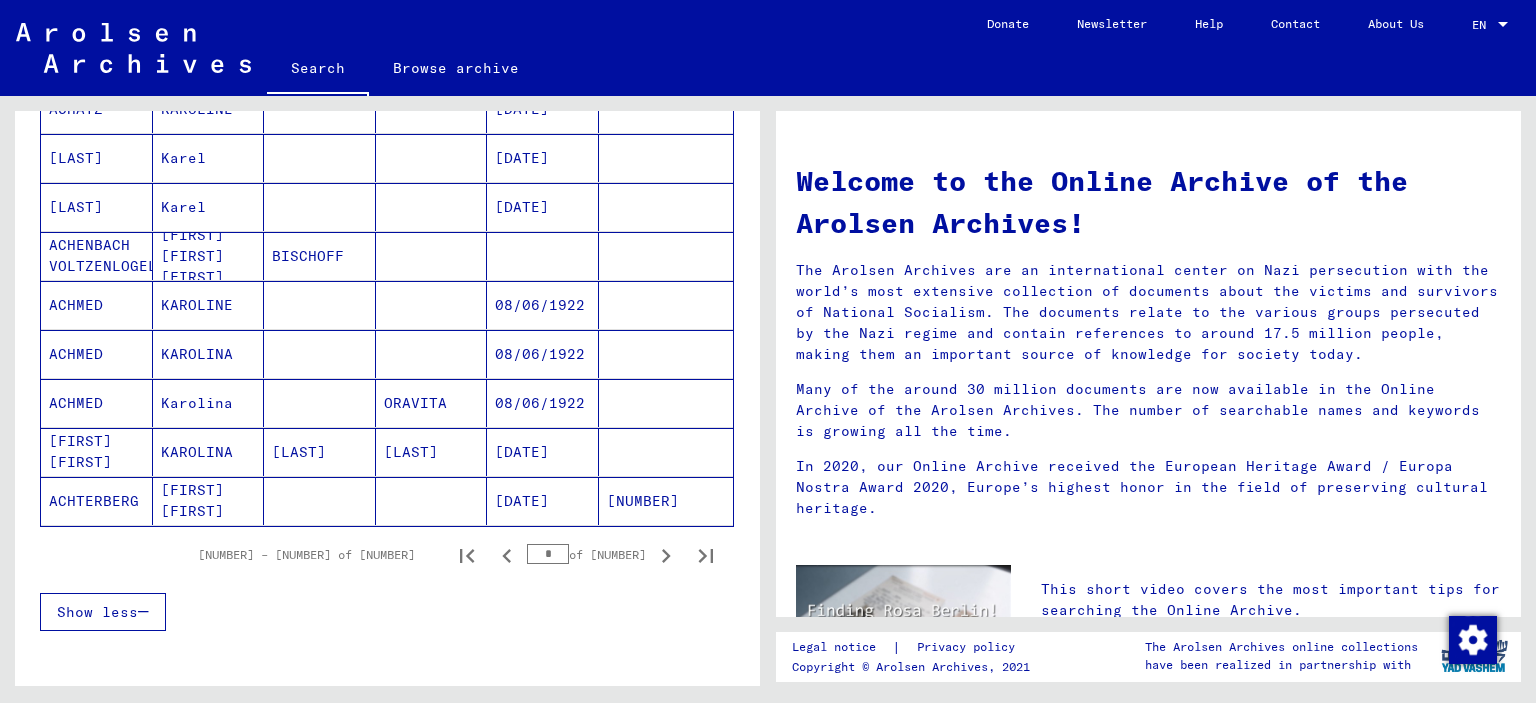 click 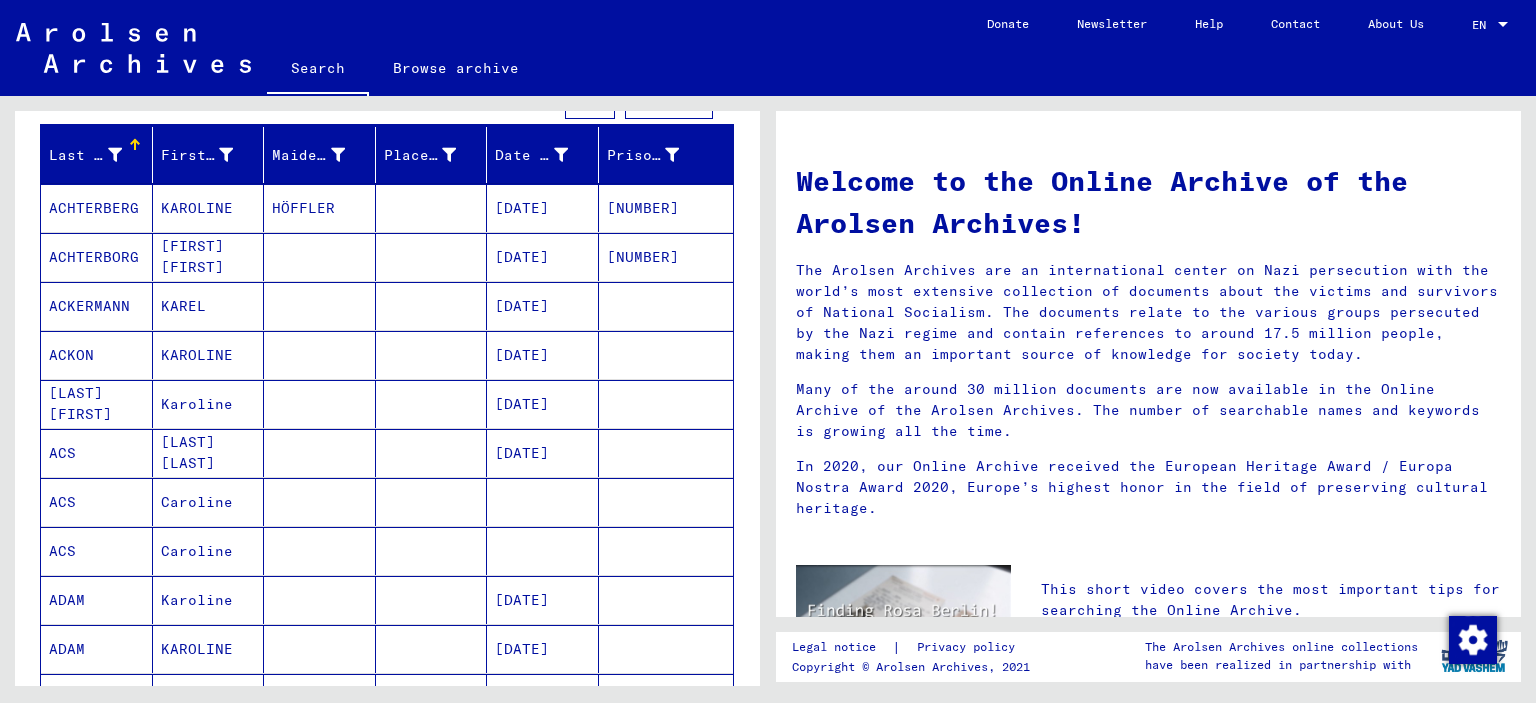 scroll, scrollTop: 0, scrollLeft: 0, axis: both 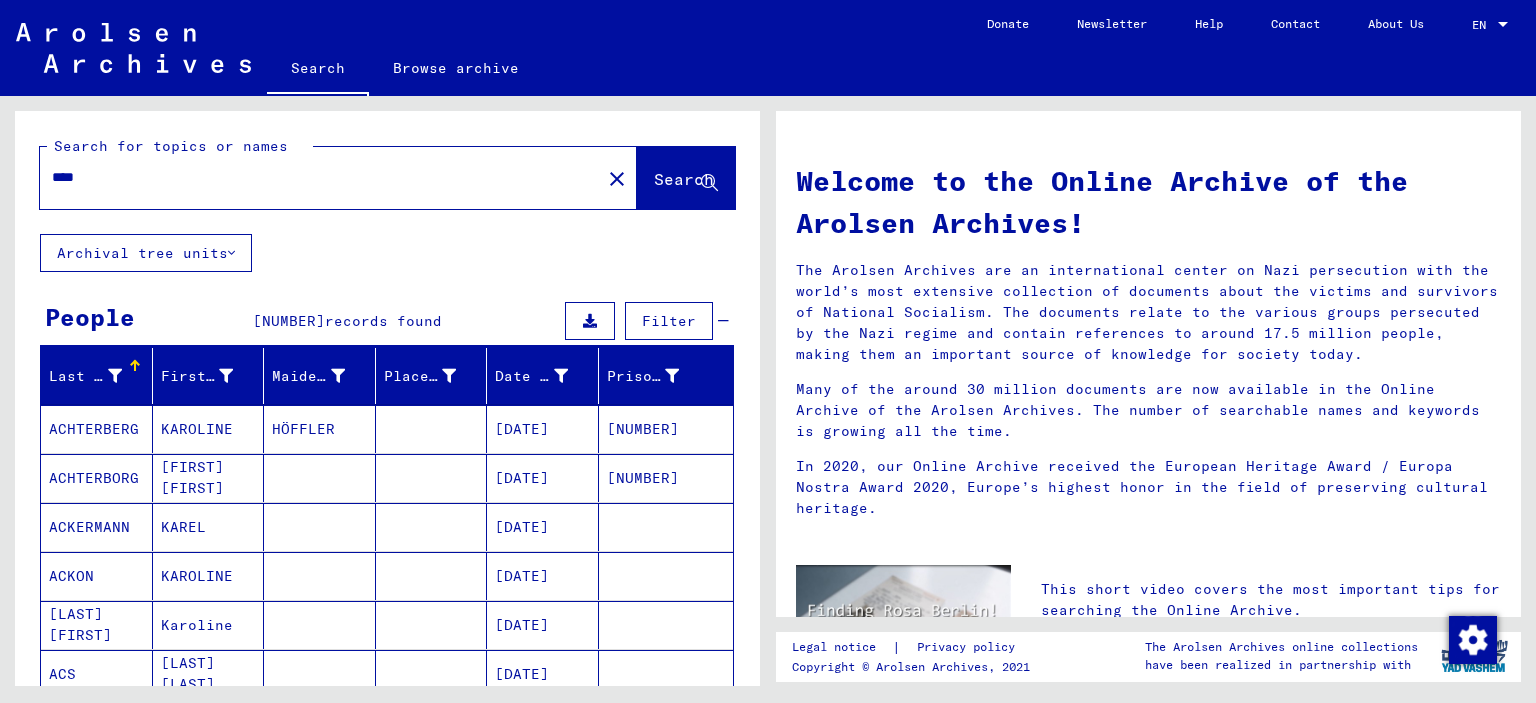 click on "****" at bounding box center [314, 177] 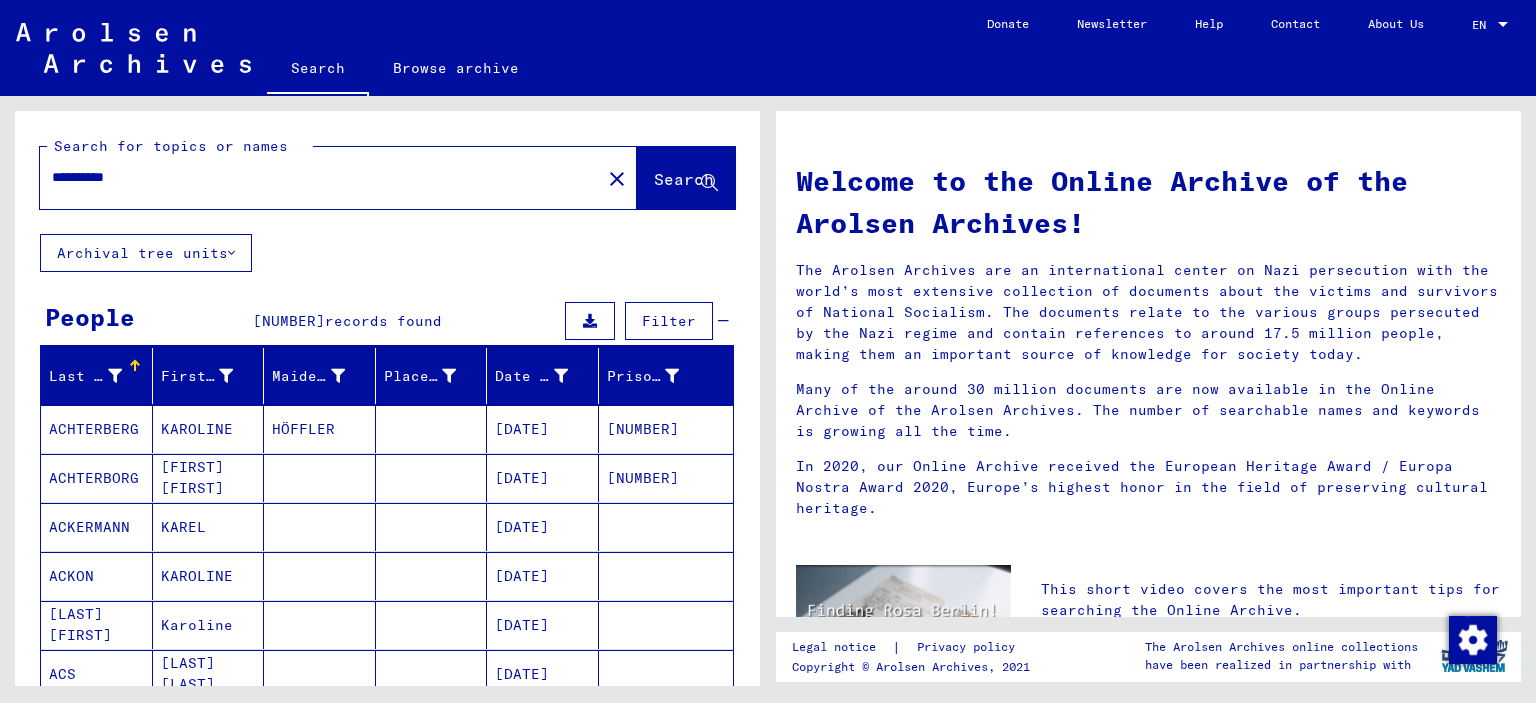type on "**********" 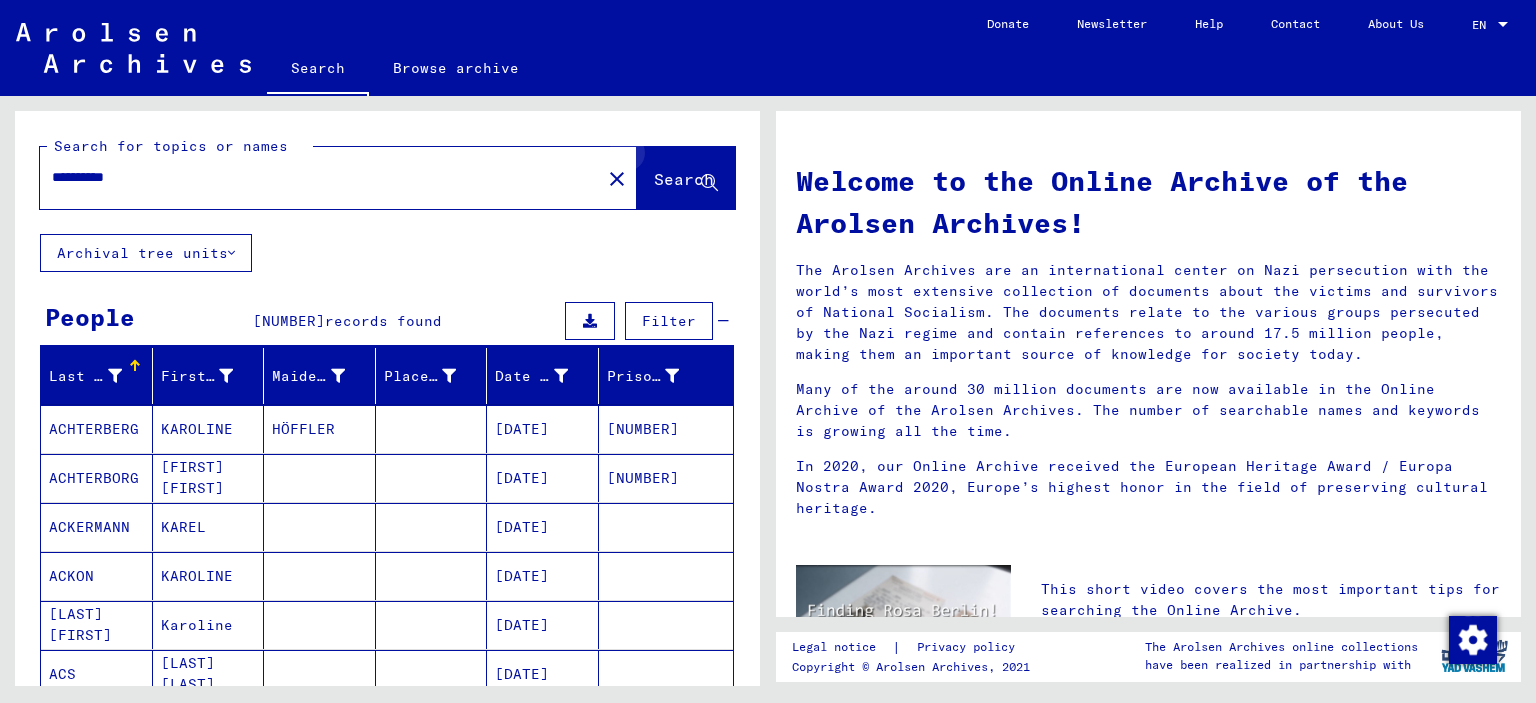 click 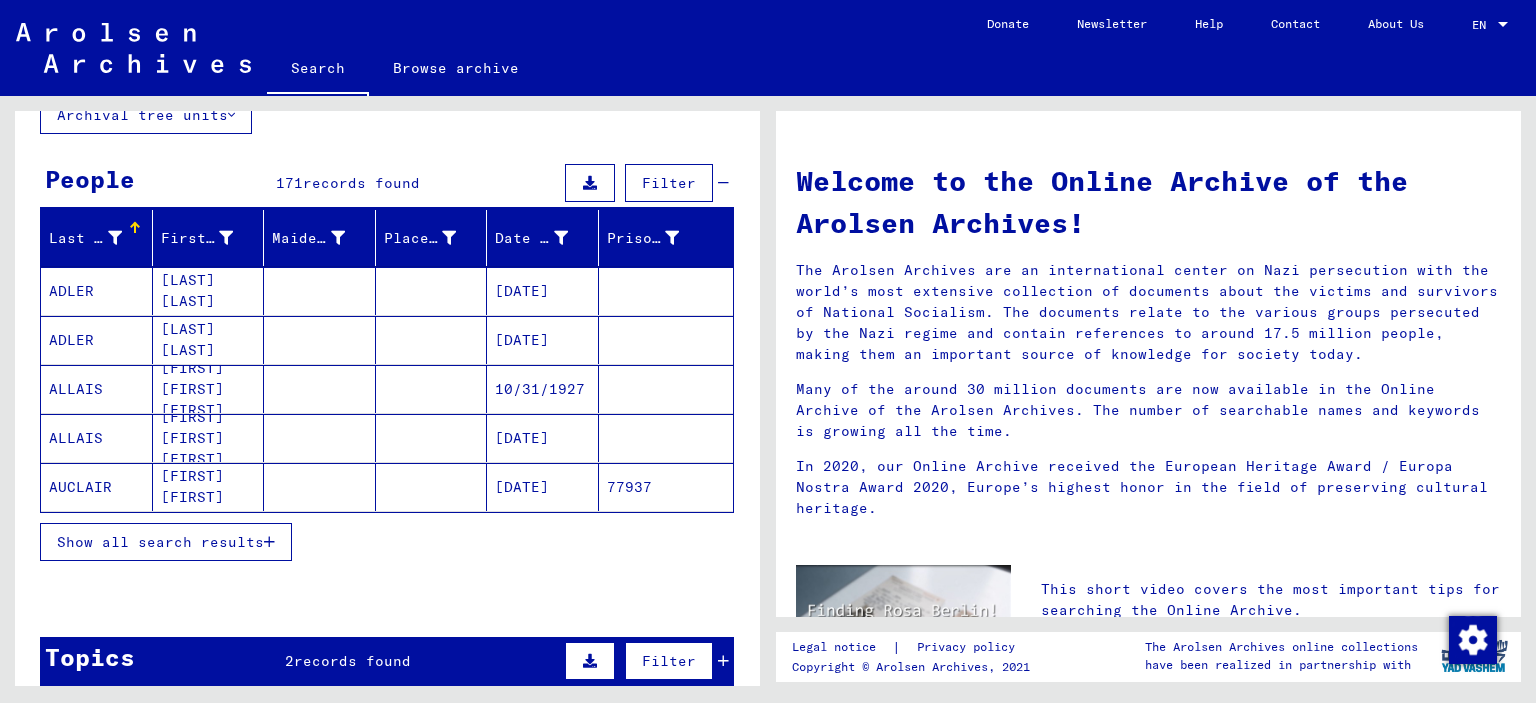scroll, scrollTop: 221, scrollLeft: 0, axis: vertical 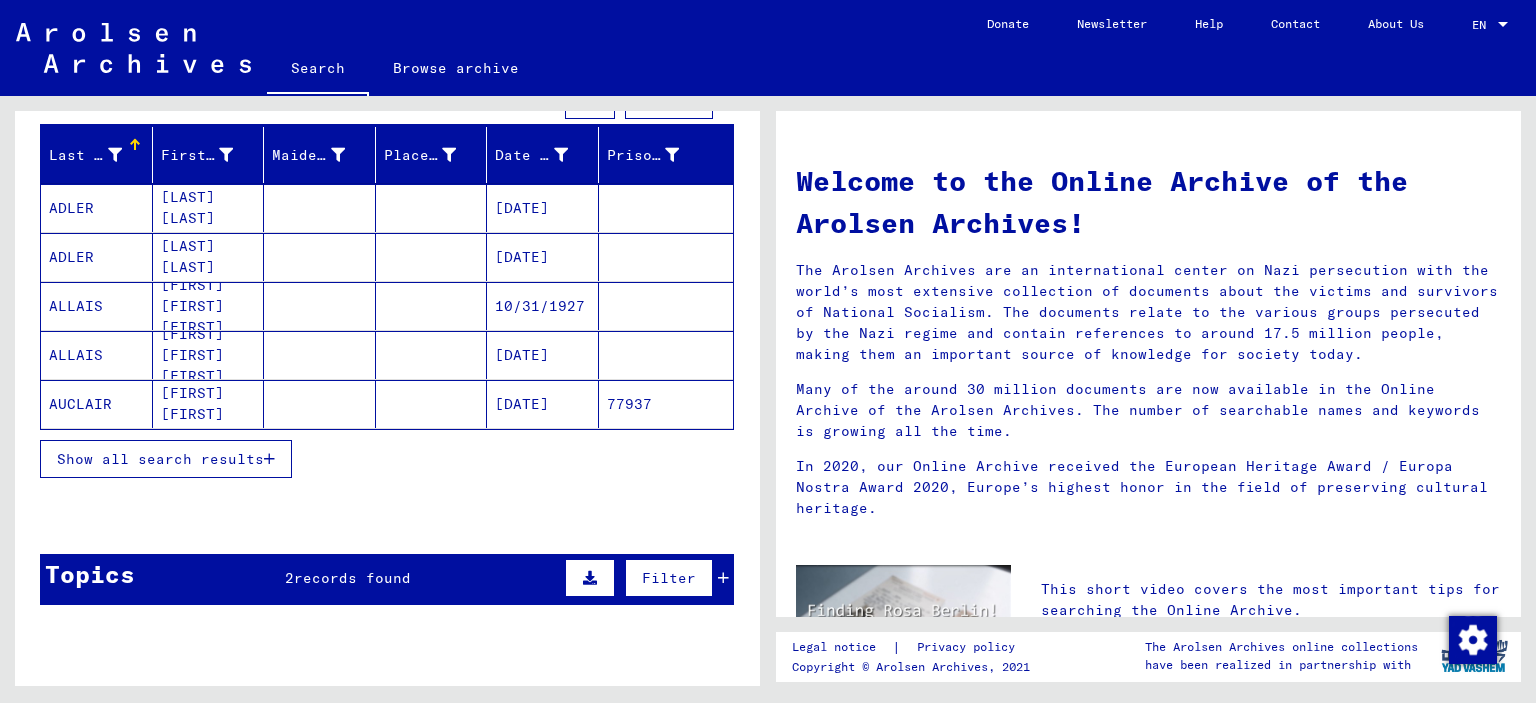 click on "Show all search results" at bounding box center (166, 459) 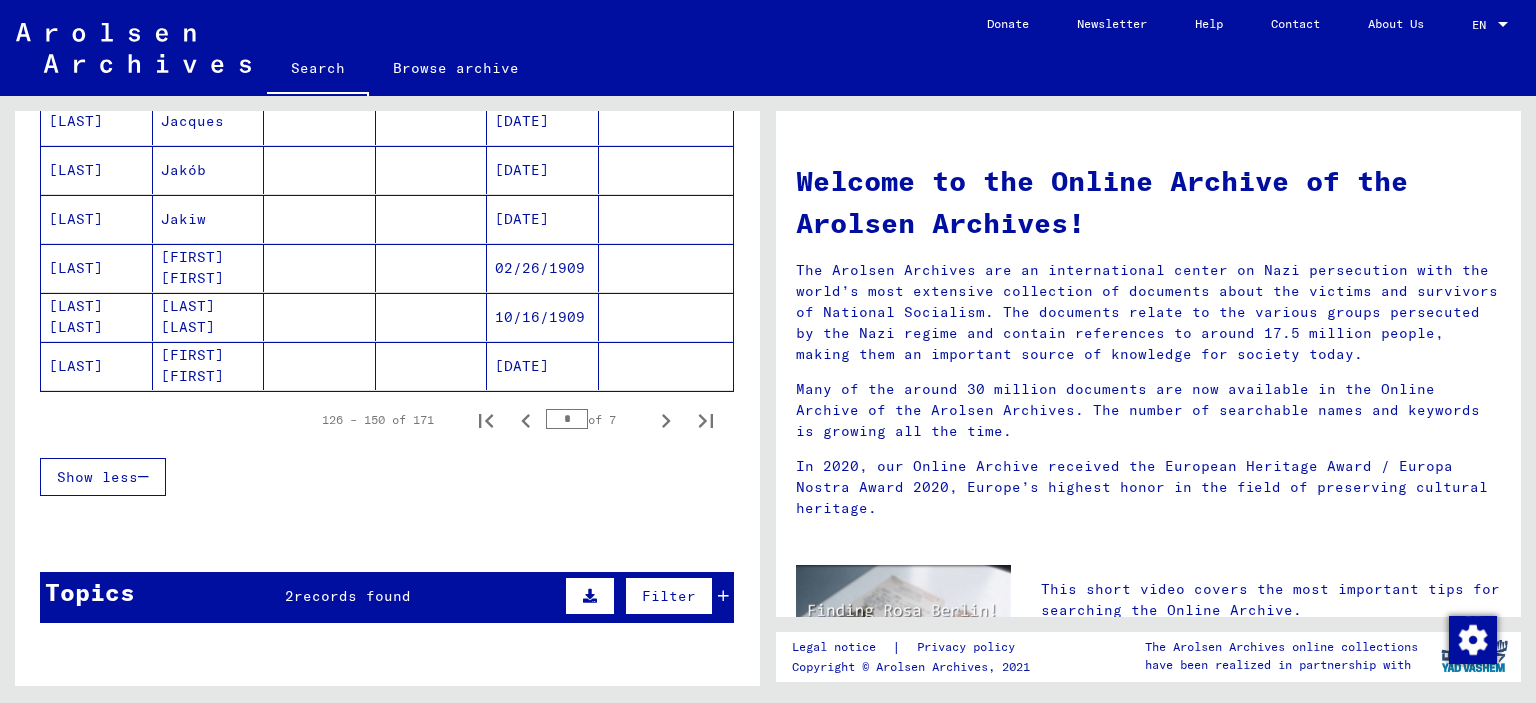 scroll, scrollTop: 1325, scrollLeft: 0, axis: vertical 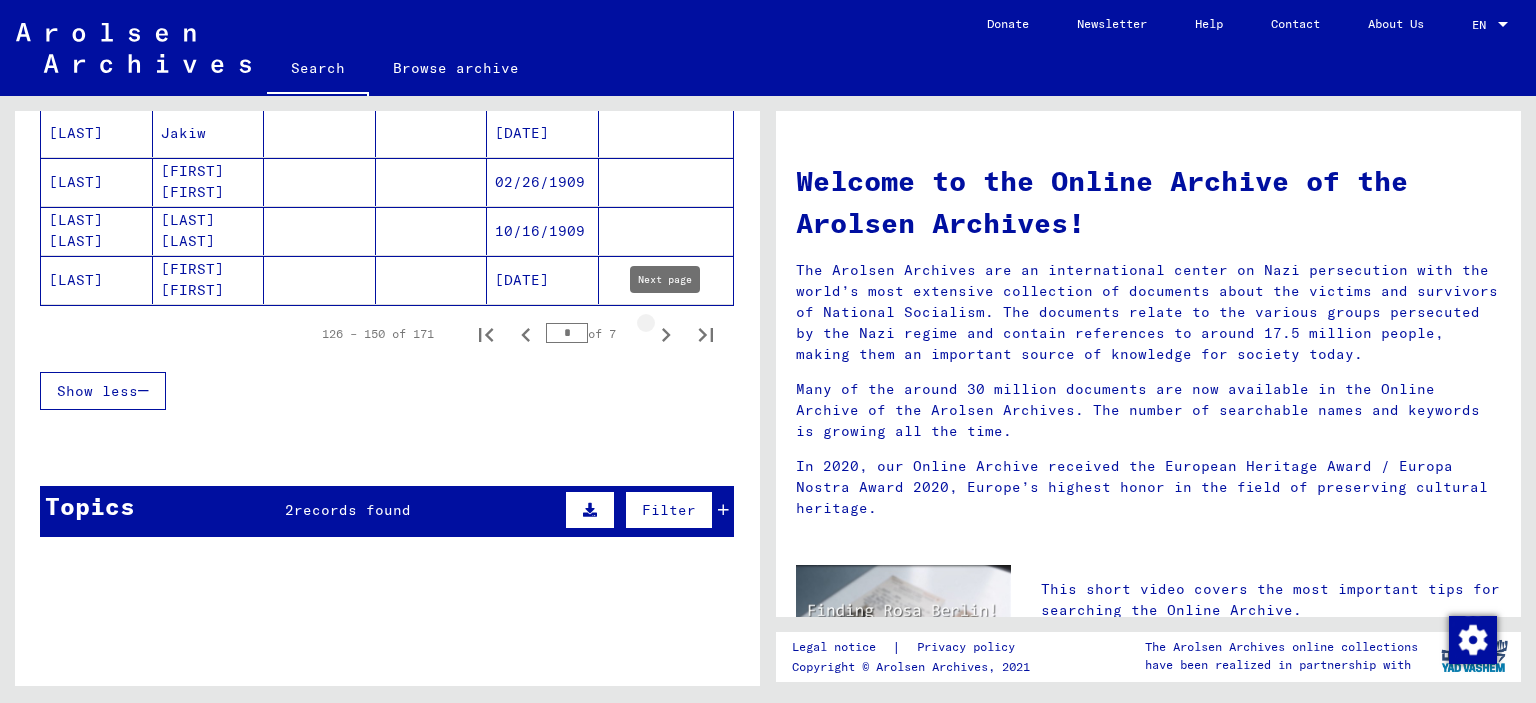 click 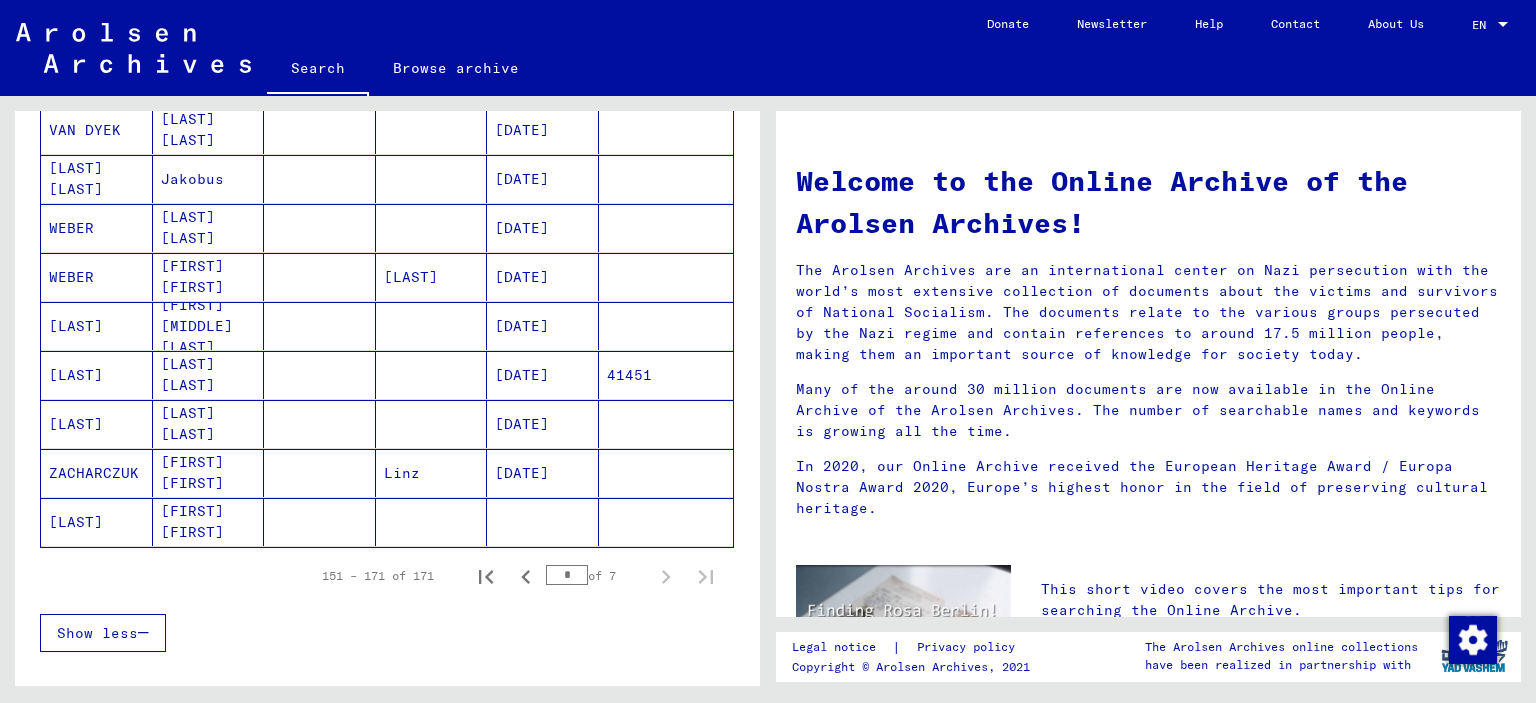 scroll, scrollTop: 1234, scrollLeft: 0, axis: vertical 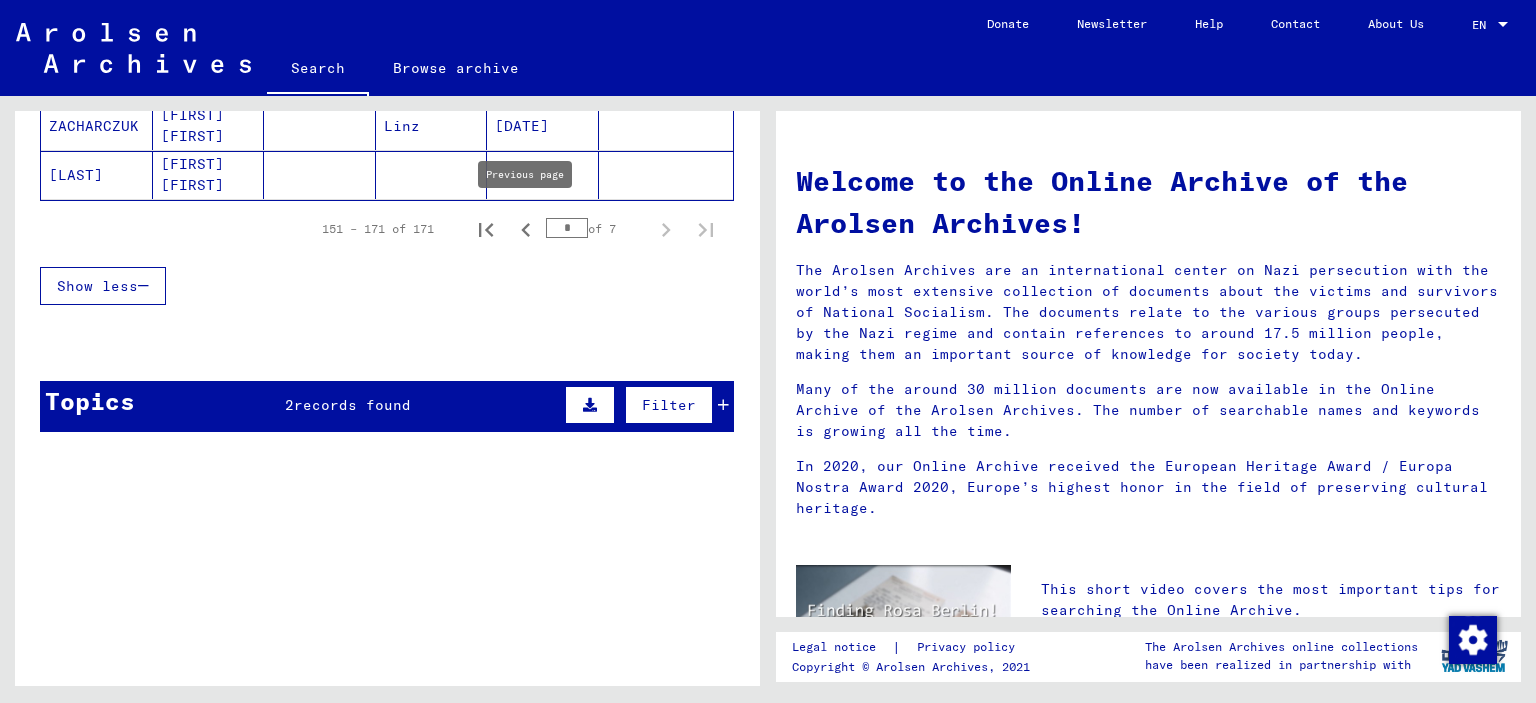 click 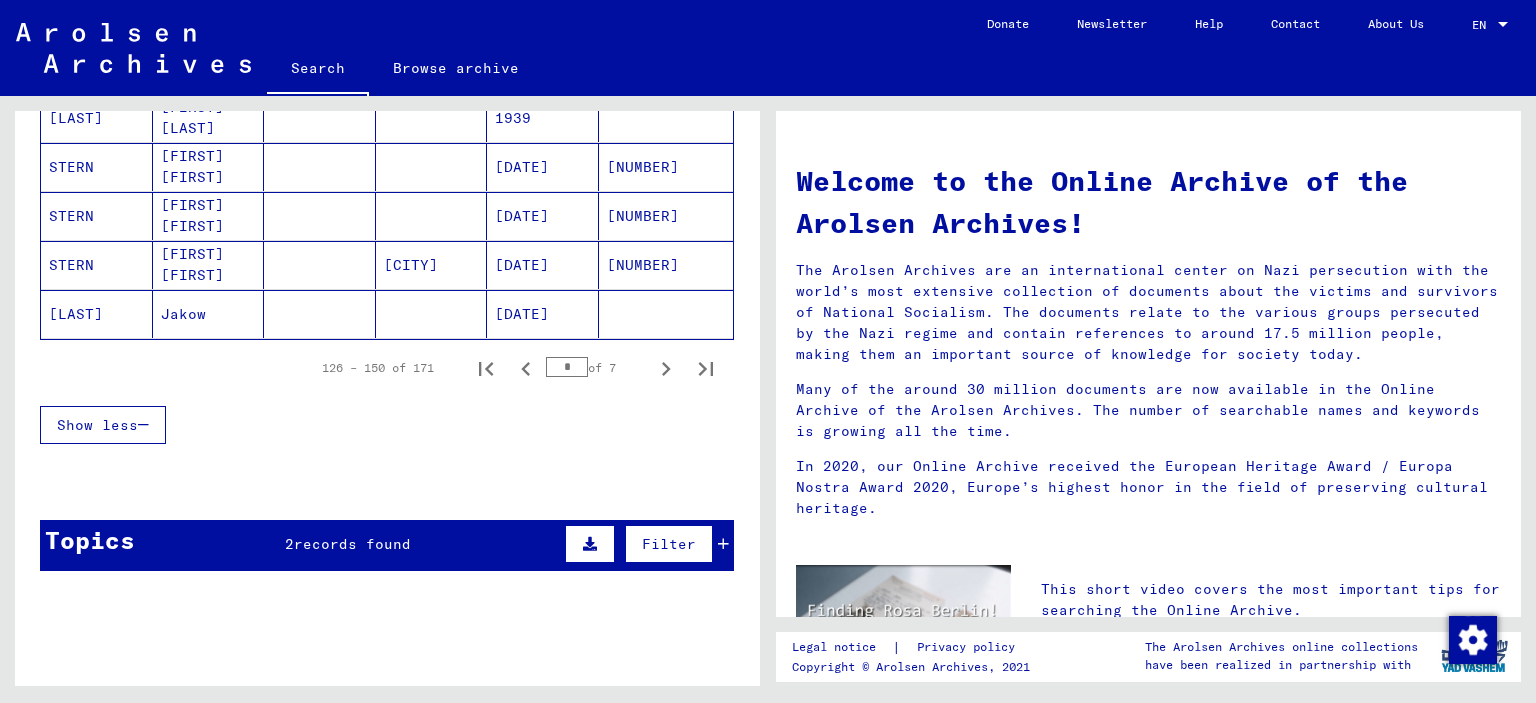 scroll, scrollTop: 1345, scrollLeft: 0, axis: vertical 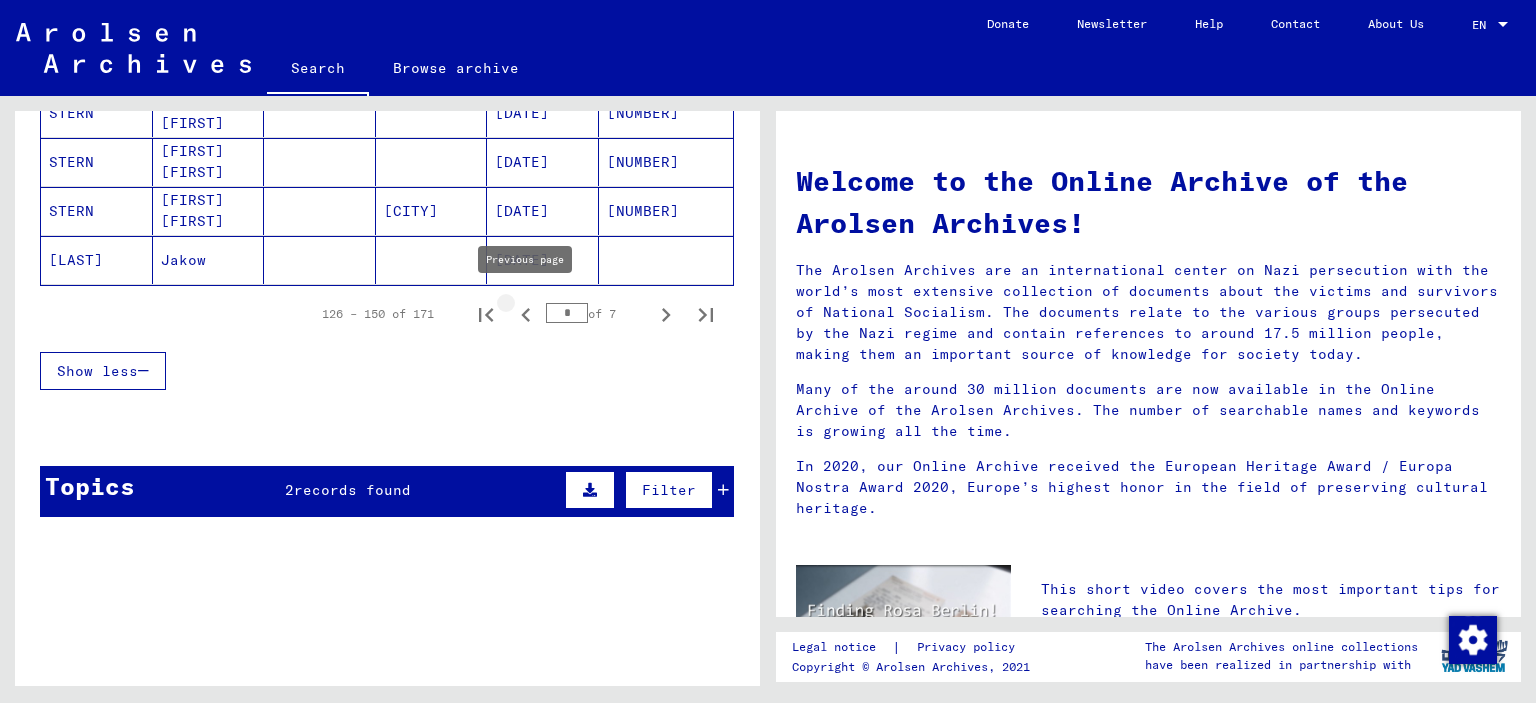 click 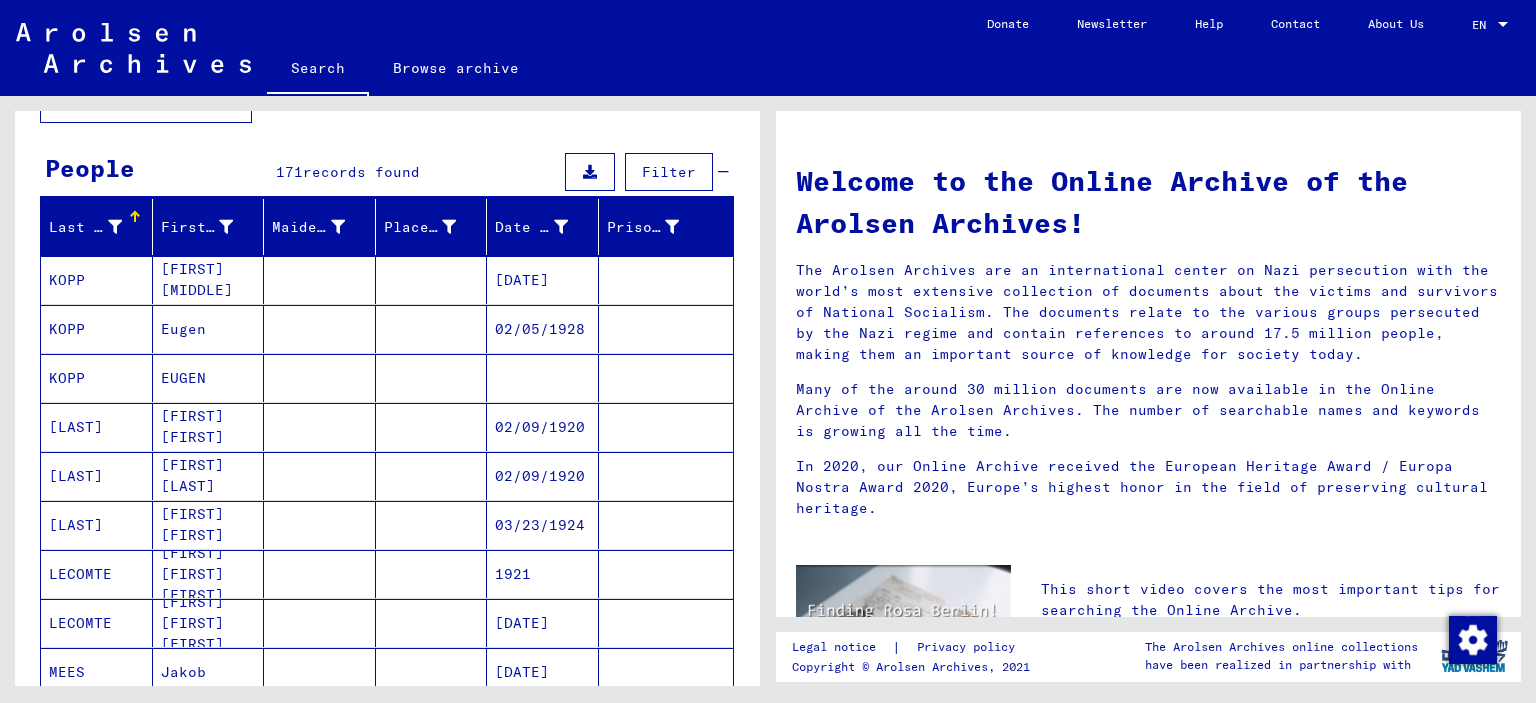 scroll, scrollTop: 130, scrollLeft: 0, axis: vertical 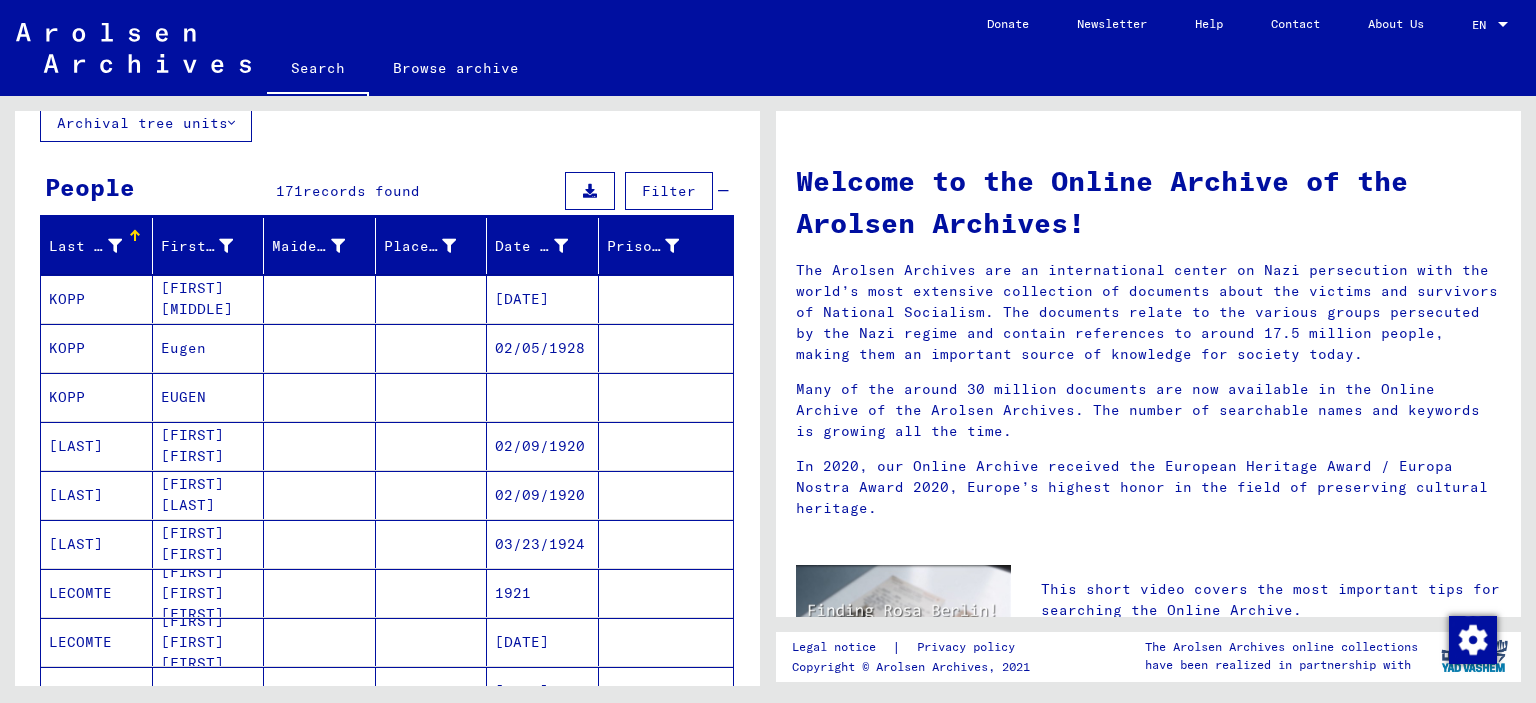 click on "KOPP" at bounding box center (97, 446) 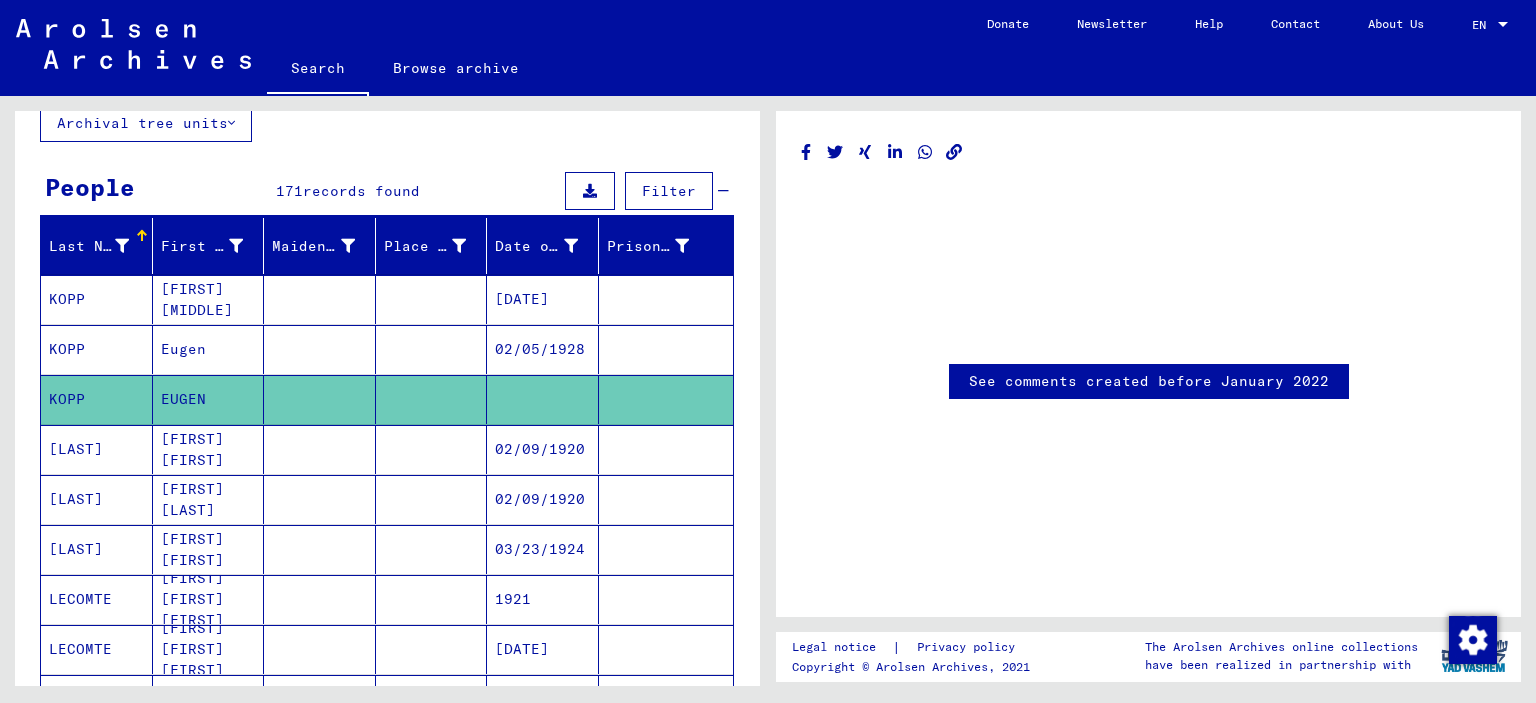 scroll, scrollTop: 0, scrollLeft: 0, axis: both 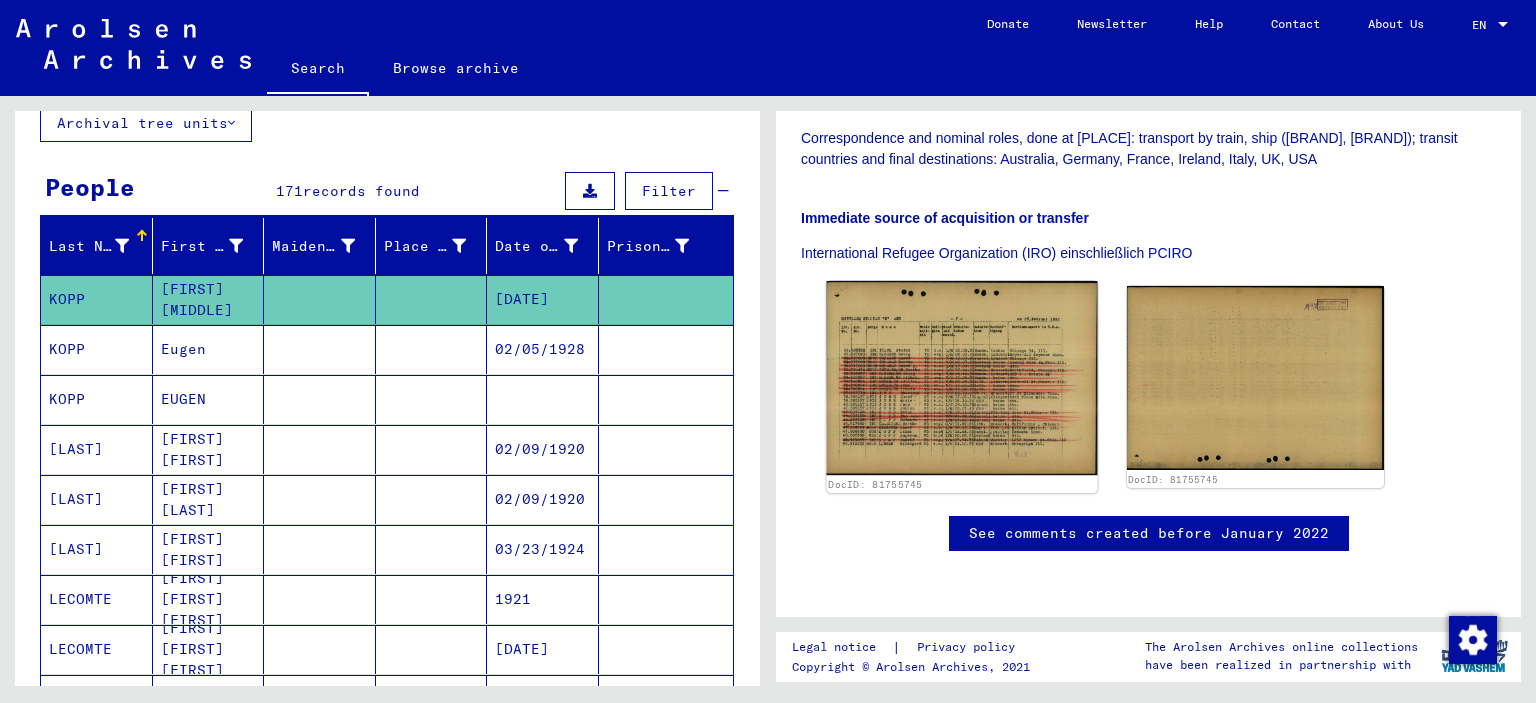 click 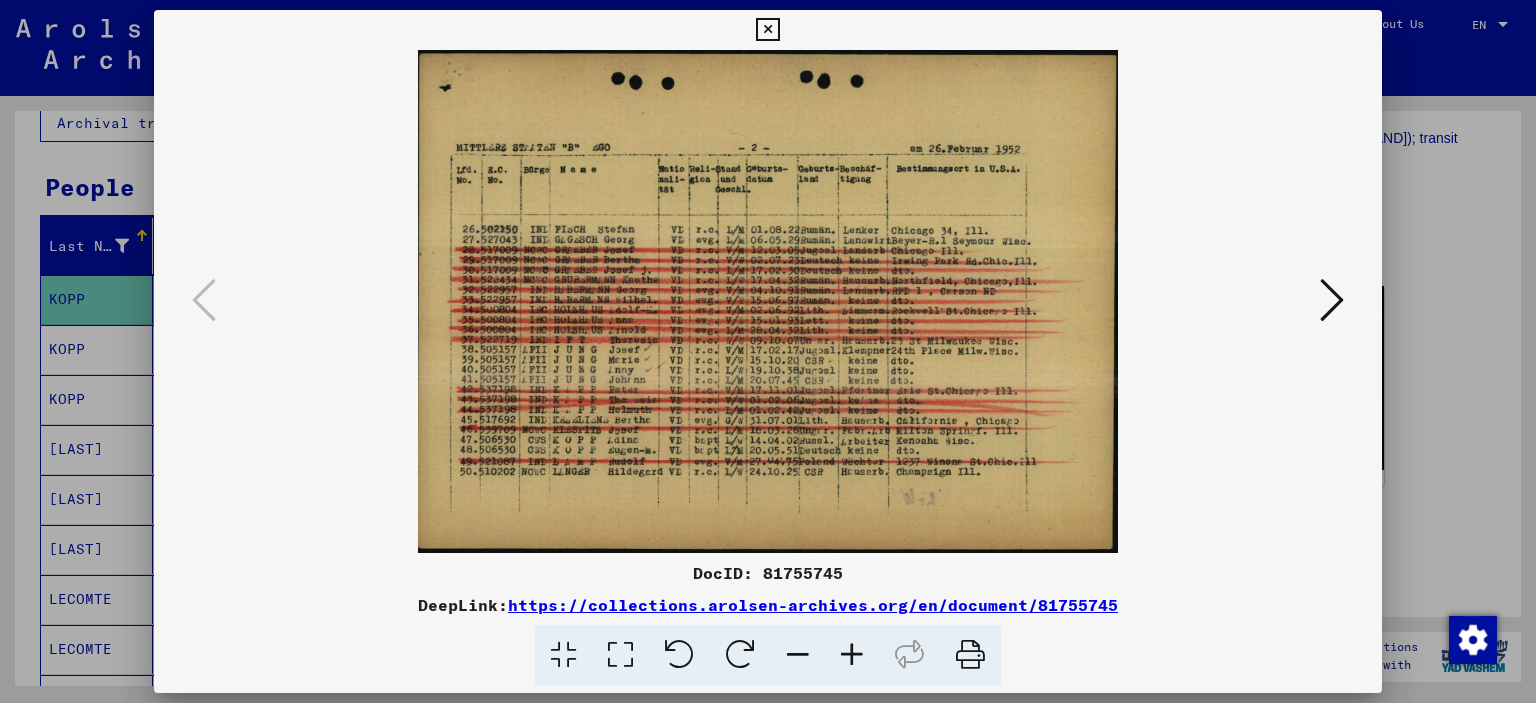 click at bounding box center [767, 30] 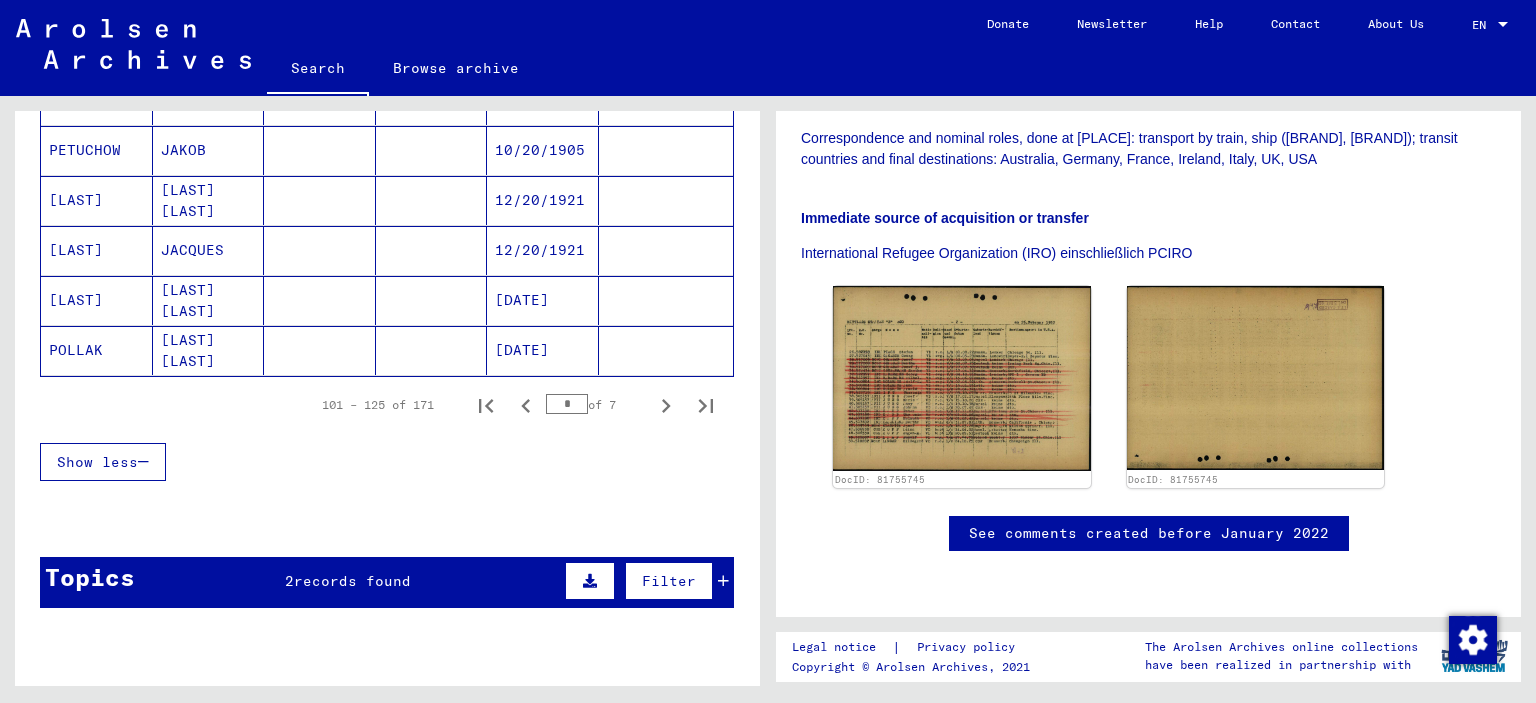 scroll, scrollTop: 1345, scrollLeft: 0, axis: vertical 